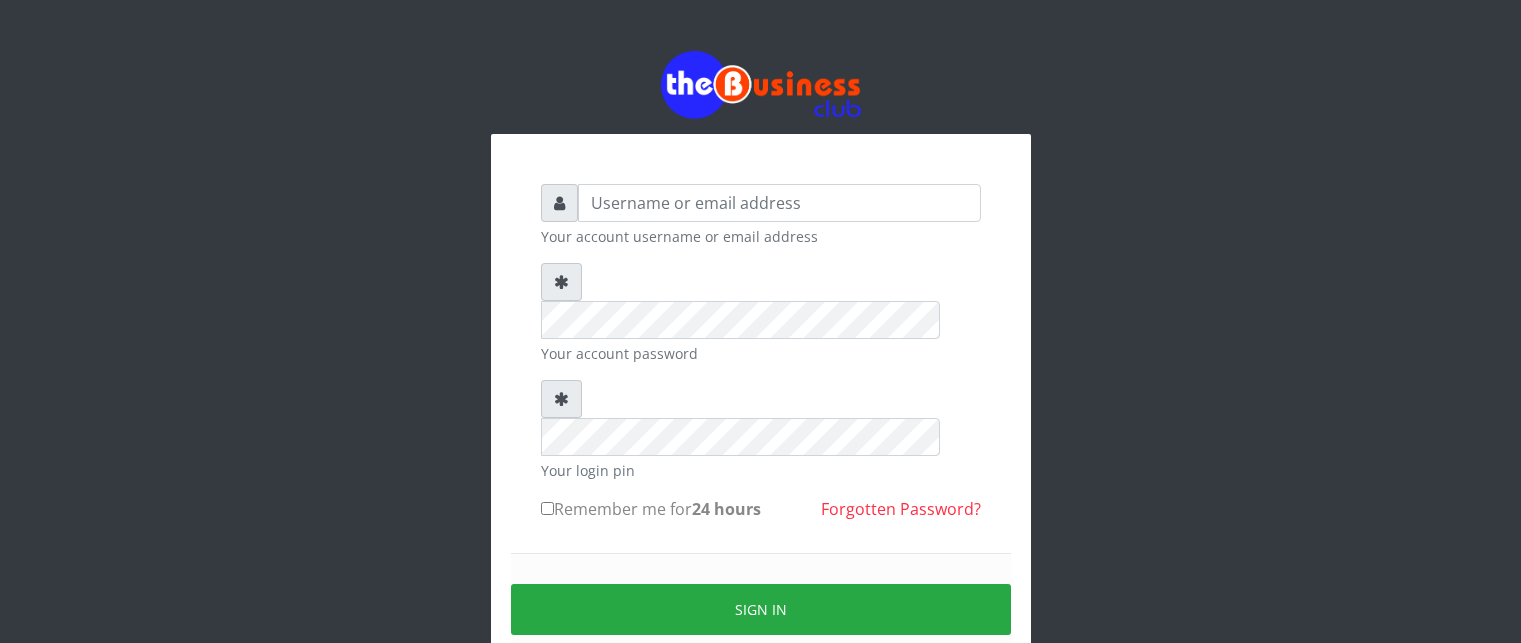 scroll, scrollTop: 85, scrollLeft: 0, axis: vertical 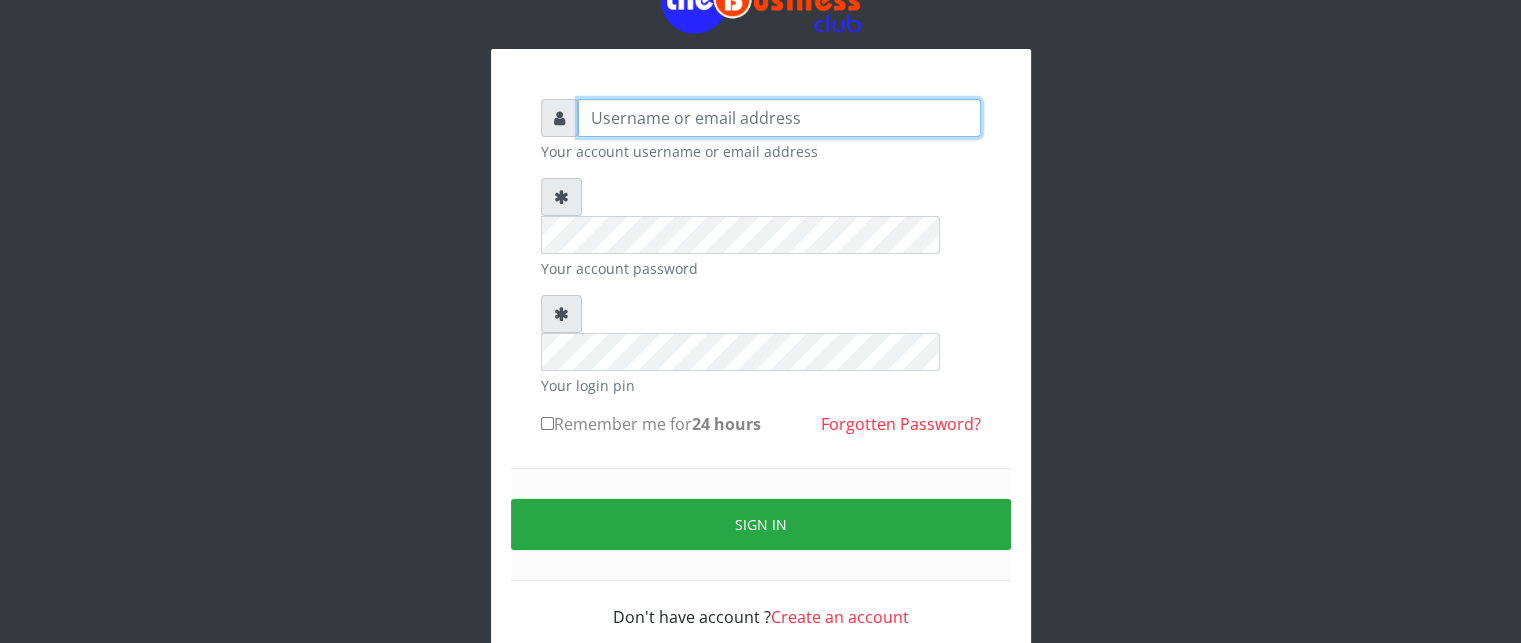 click at bounding box center [779, 118] 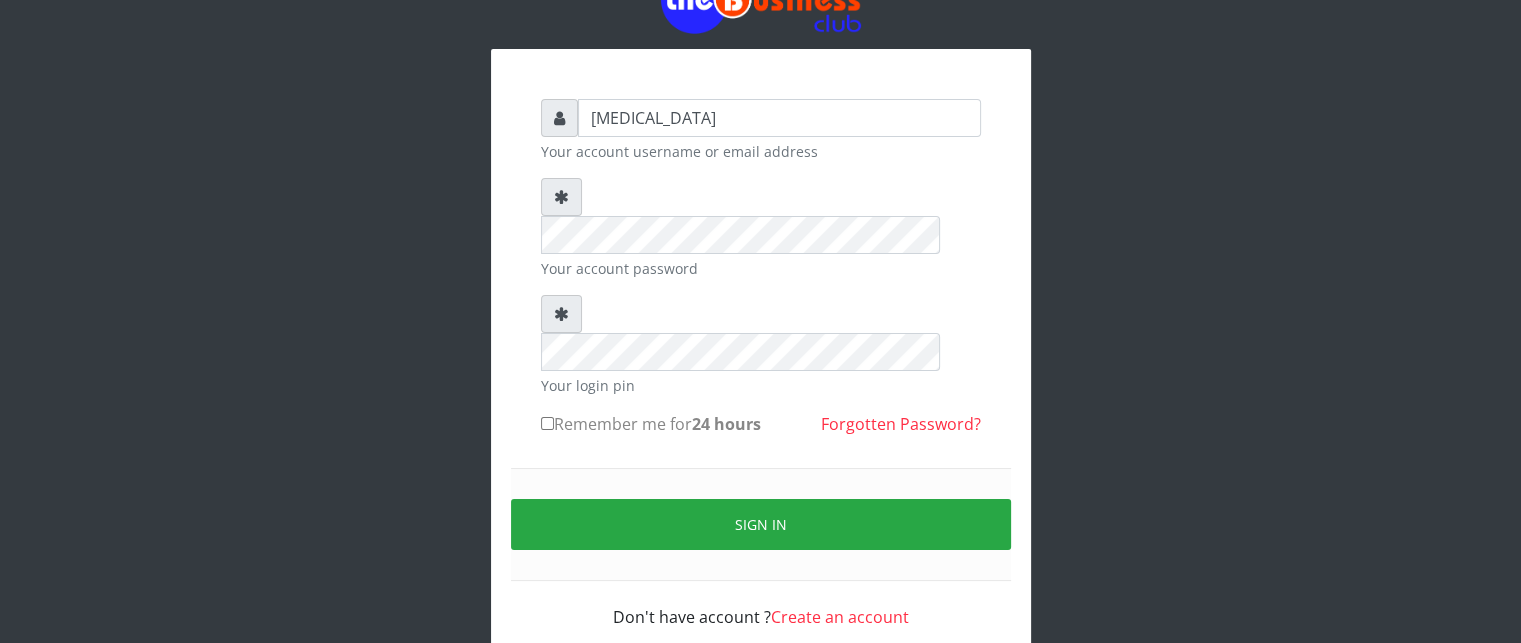 click on "Remember me for  24 hours" at bounding box center (651, 424) 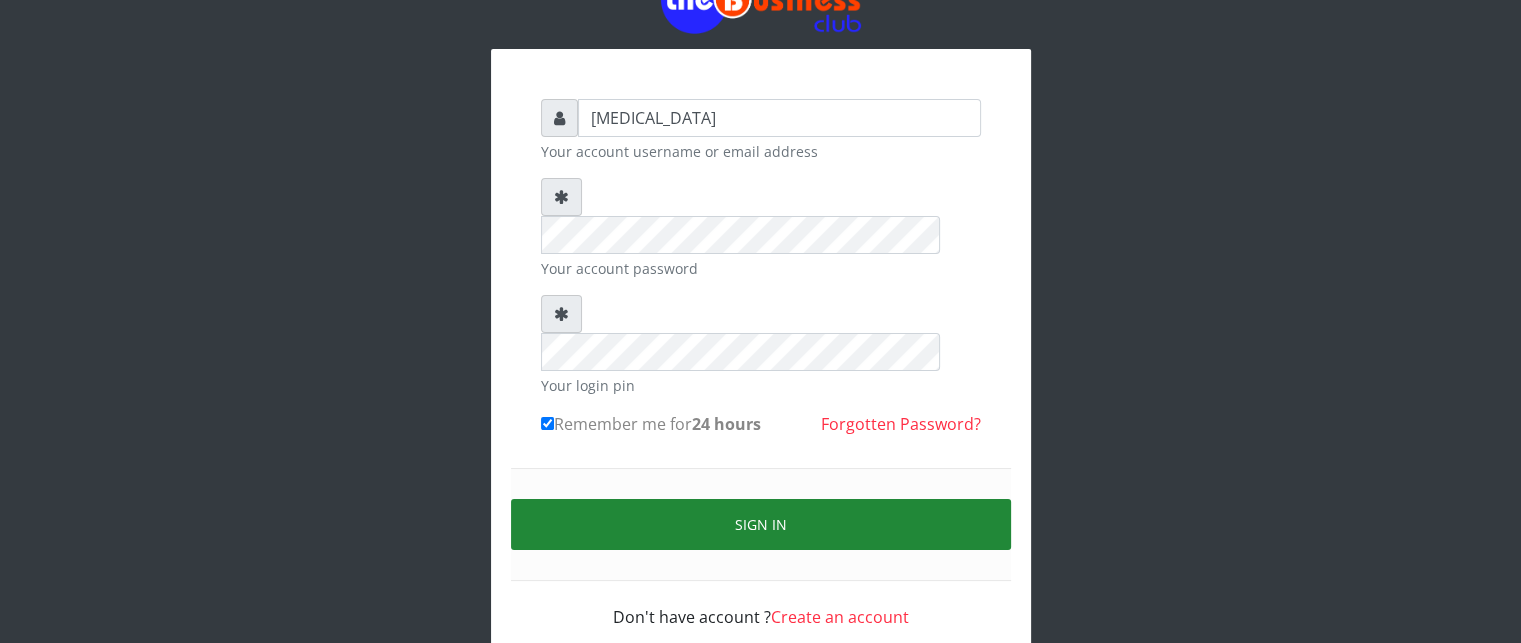 click on "Sign in" at bounding box center [761, 524] 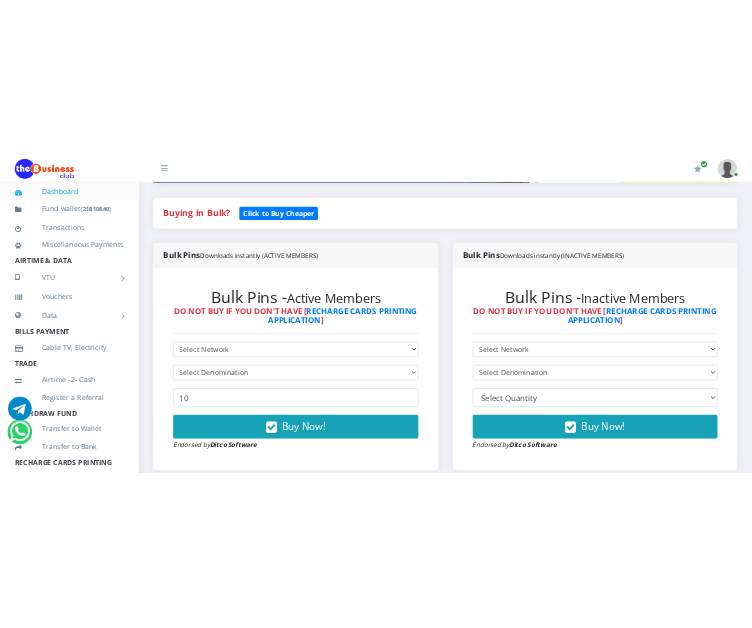 scroll, scrollTop: 408, scrollLeft: 0, axis: vertical 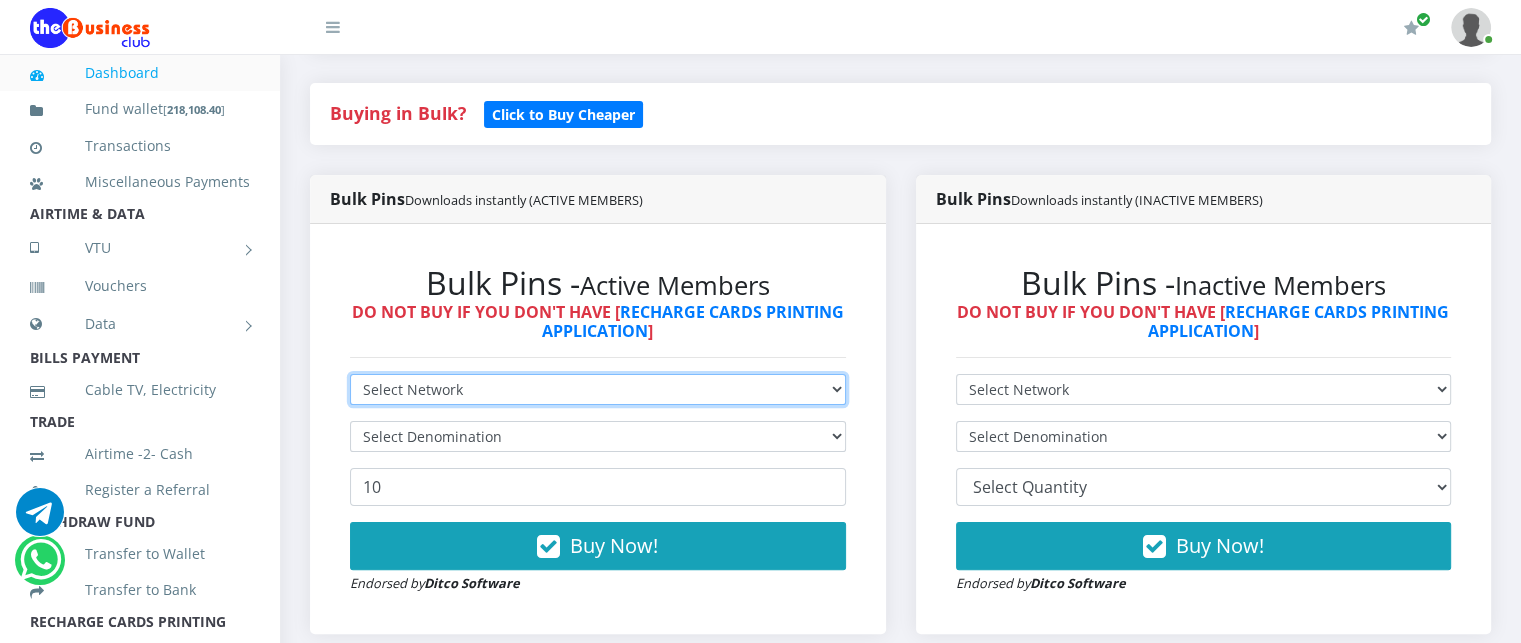 click on "Select Network
MTN
Globacom
9Mobile
Airtel" at bounding box center (598, 389) 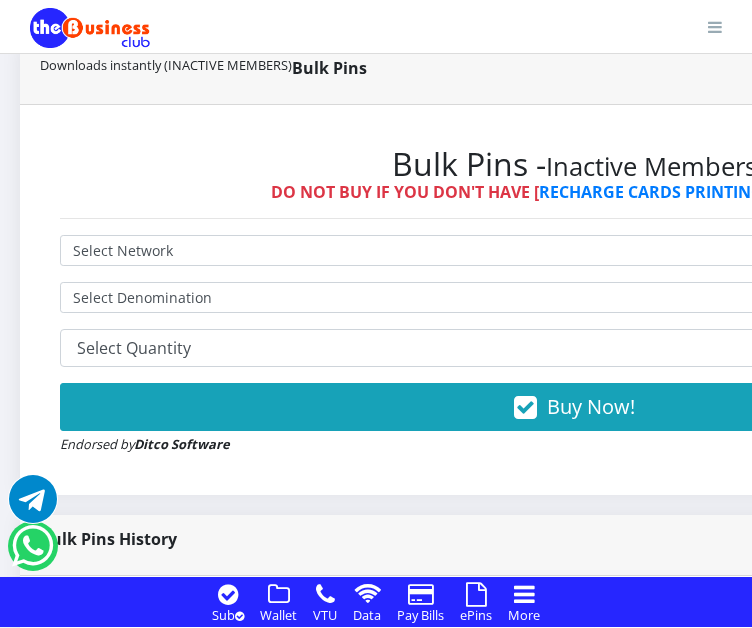 scroll, scrollTop: 1384, scrollLeft: 0, axis: vertical 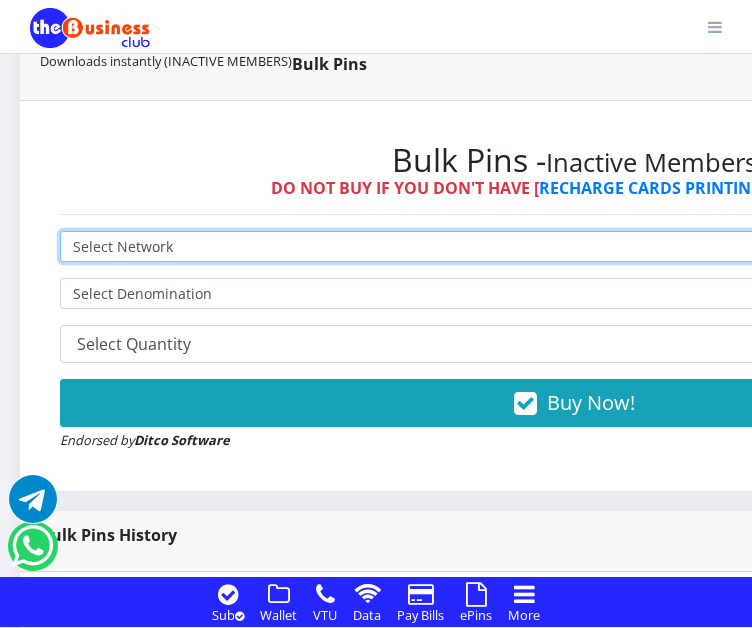 click on "Select Network
MTN
Globacom
9Mobile
Airtel" at bounding box center [574, 246] 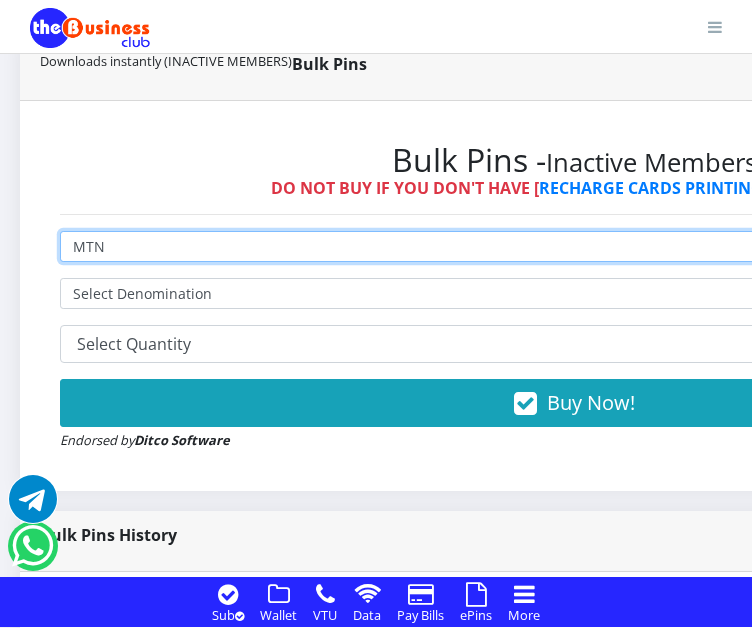click on "Select Network
MTN
Globacom
9Mobile
Airtel" at bounding box center [574, 246] 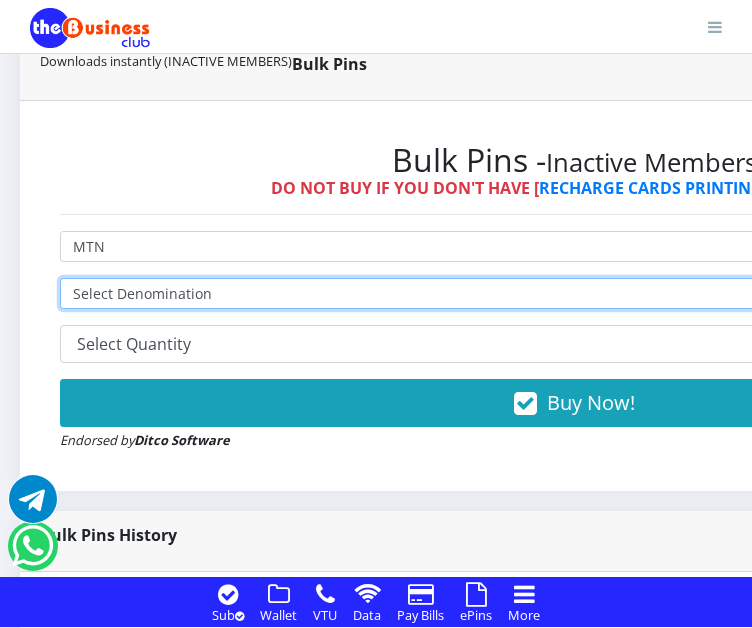 click on "Select Denomination MTN NGN100 - ₦97.30 MTN NGN200 - ₦194.60 MTN NGN400 - ₦389.20 MTN NGN500 - ₦486.50 MTN NGN1000 - ₦973.00 MTN NGN1500 - ₦1,459.50" at bounding box center (574, 293) 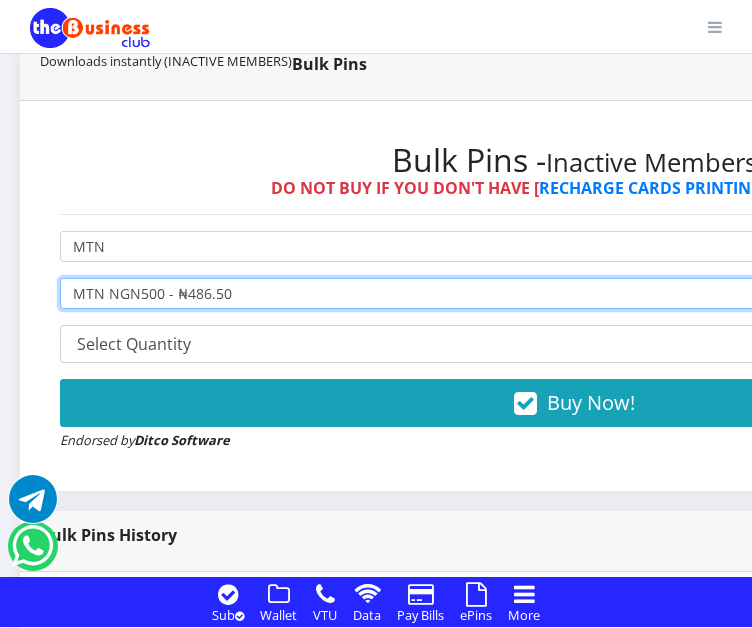 click on "Select Denomination MTN NGN100 - ₦97.30 MTN NGN200 - ₦194.60 MTN NGN400 - ₦389.20 MTN NGN500 - ₦486.50 MTN NGN1000 - ₦973.00 MTN NGN1500 - ₦1,459.50" at bounding box center (574, 293) 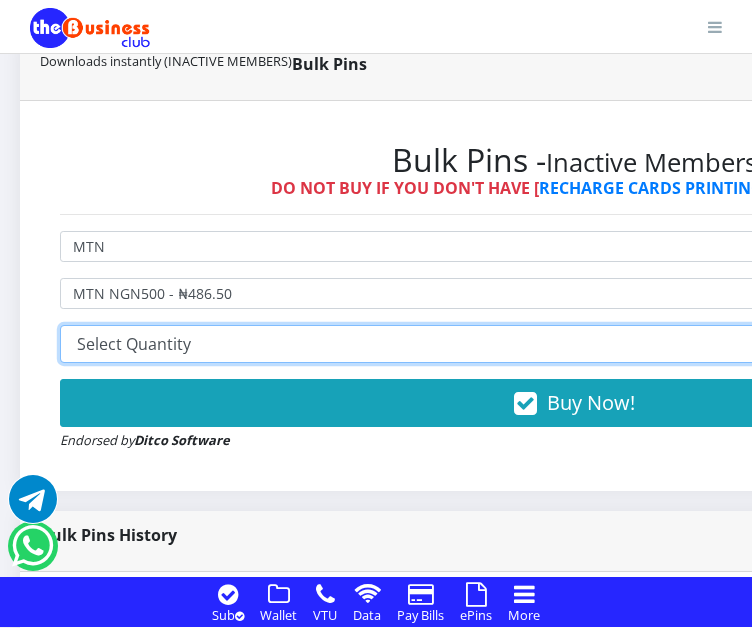 click on "10
20
30
40
44 (Online Printing, Portrait)
60 (Online Printing, Landscape)
70 (Online Printing, Portrait)
72 (Online Printing, Landscape)
85 (Online Printing, Portrait)
100
150
200
300
500" at bounding box center (574, 344) 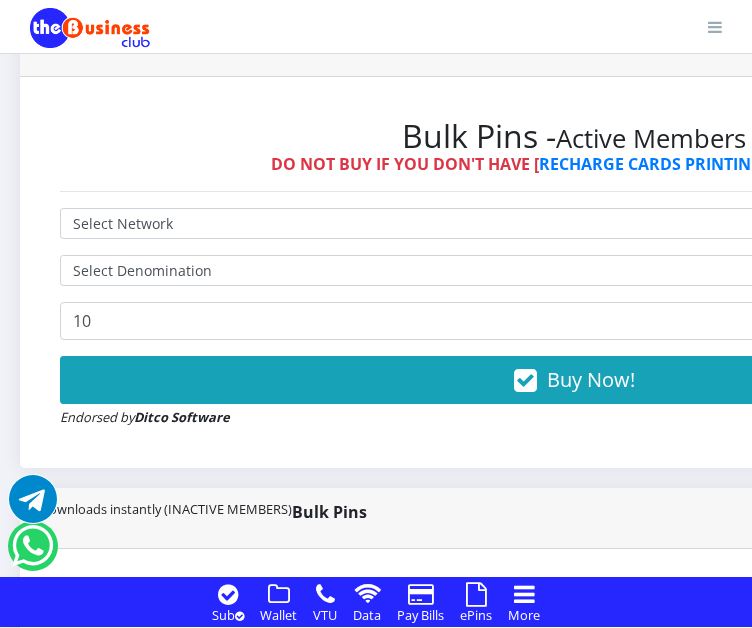 scroll, scrollTop: 932, scrollLeft: 0, axis: vertical 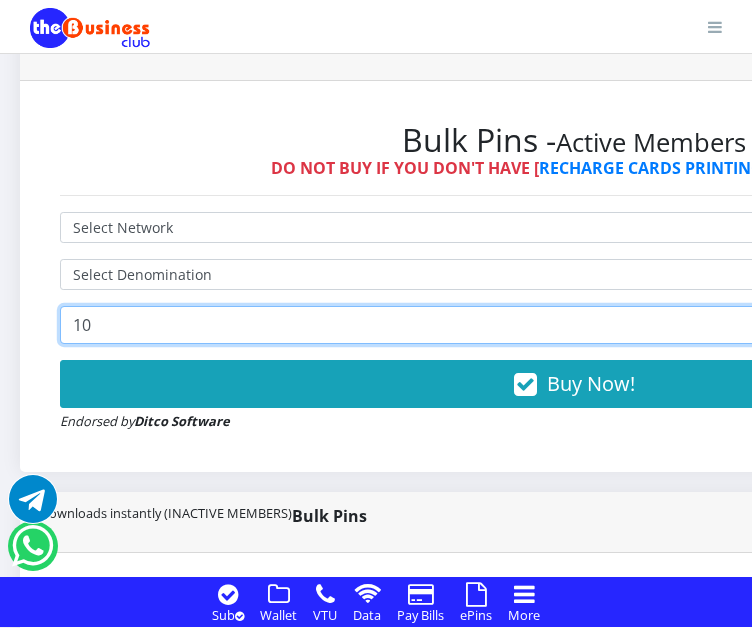 click on "10" at bounding box center (574, 325) 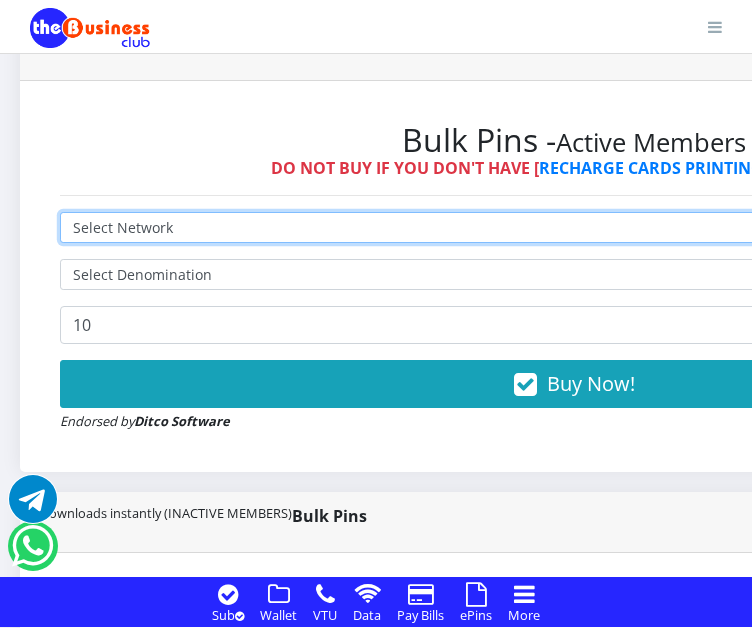 click on "Select Network
MTN
Globacom
9Mobile
Airtel" at bounding box center [574, 227] 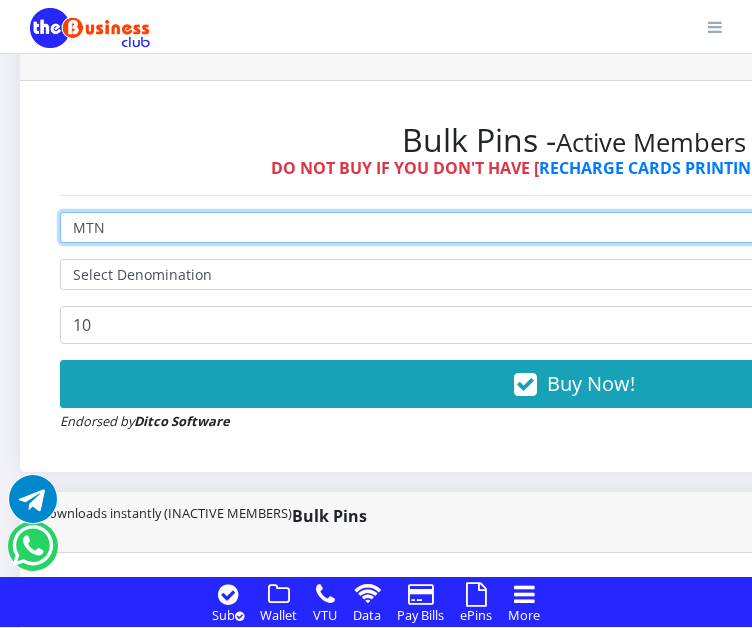 click on "Select Network
MTN
Globacom
9Mobile
Airtel" at bounding box center [574, 227] 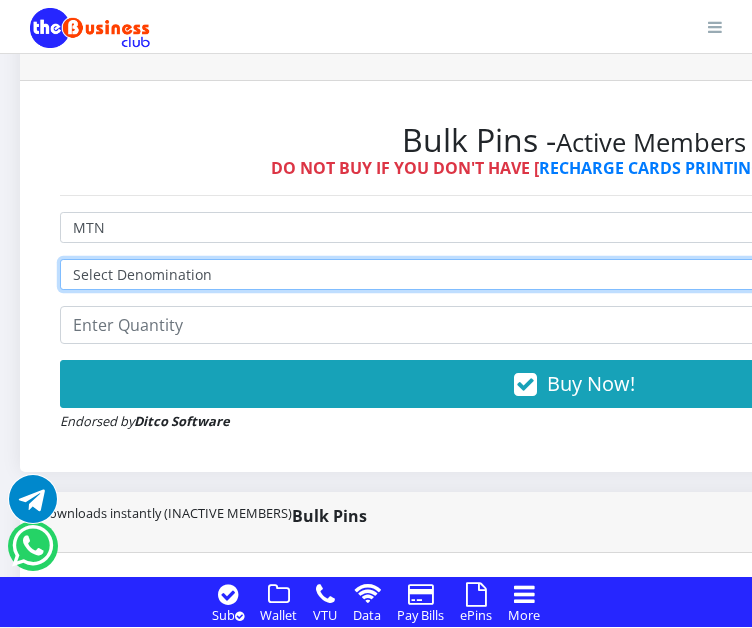 click on "Select Denomination MTN NGN100 - ₦96.99 MTN NGN200 - ₦193.98 MTN NGN400 - ₦387.96 MTN NGN500 - ₦484.95 MTN NGN1000 - ₦969.90 MTN NGN1500 - ₦1,454.85" at bounding box center [574, 274] 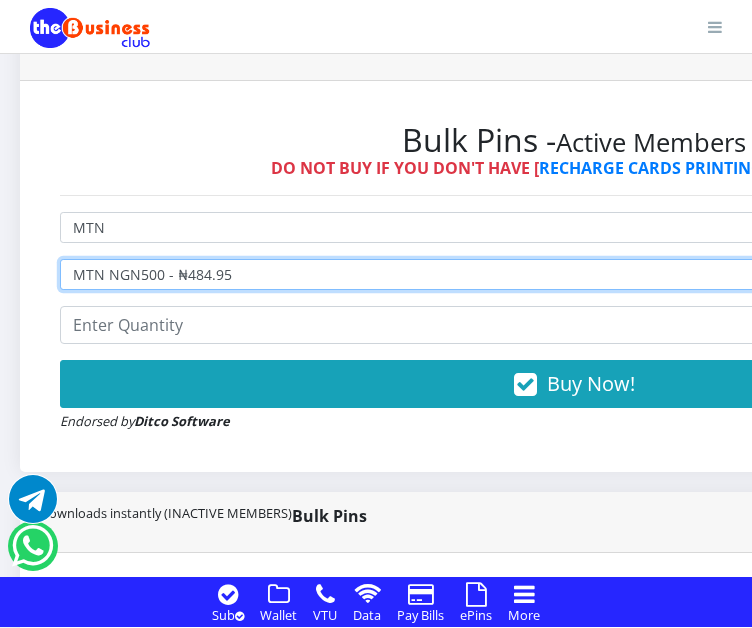 click on "Select Denomination MTN NGN100 - ₦96.99 MTN NGN200 - ₦193.98 MTN NGN400 - ₦387.96 MTN NGN500 - ₦484.95 MTN NGN1000 - ₦969.90 MTN NGN1500 - ₦1,454.85" at bounding box center (574, 274) 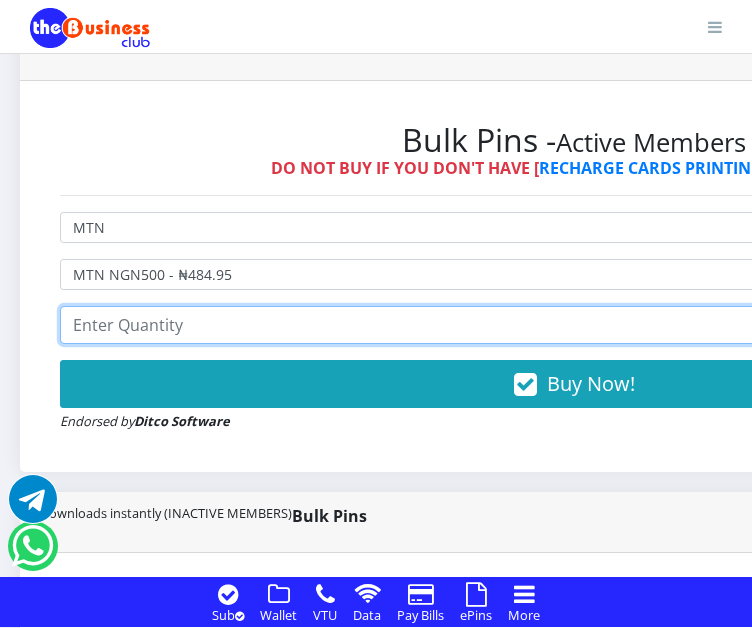click at bounding box center (574, 325) 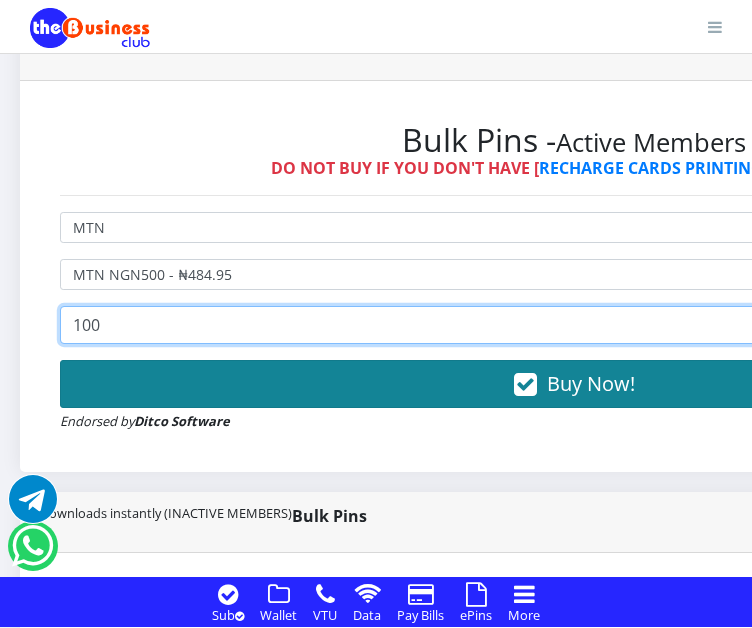 type on "100" 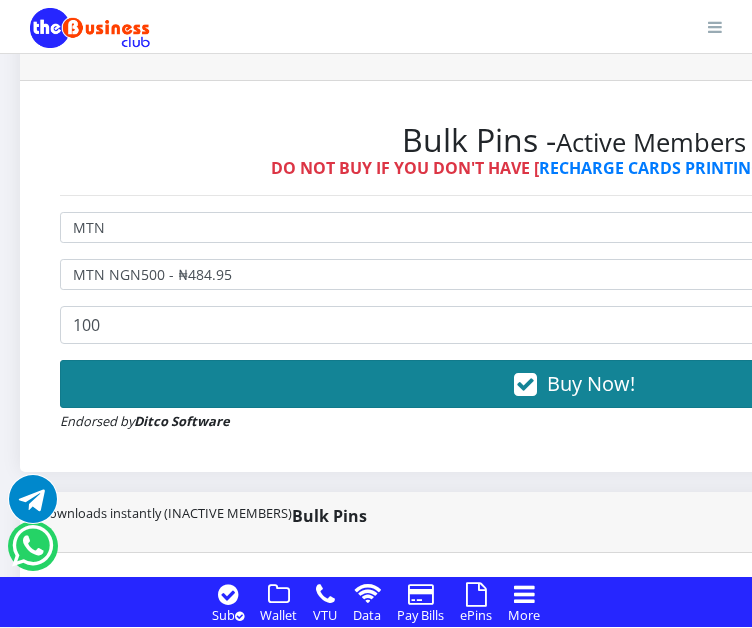 click on "Buy Now!" at bounding box center (574, 384) 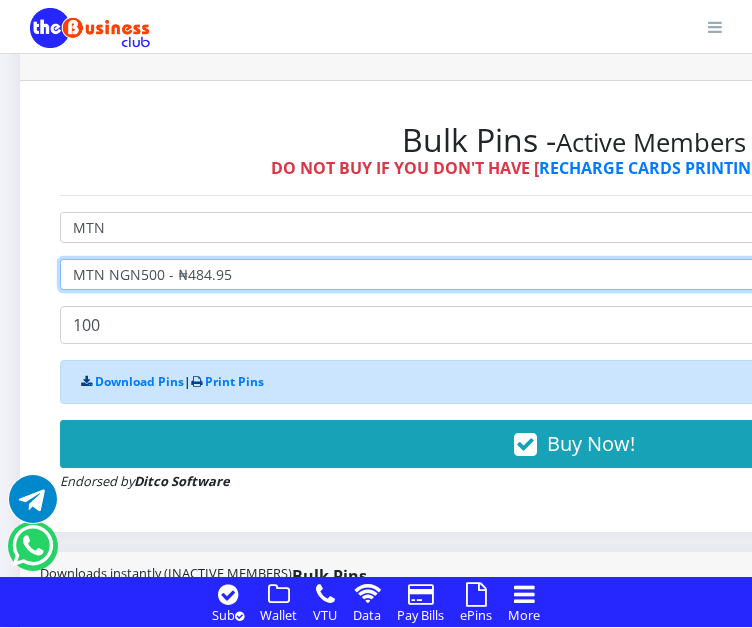 click on "Select Denomination MTN NGN100 - ₦96.99 MTN NGN200 - ₦193.98 MTN NGN400 - ₦387.96 MTN NGN500 - ₦484.95 MTN NGN1000 - ₦969.90 MTN NGN1500 - ₦1,454.85" at bounding box center (574, 274) 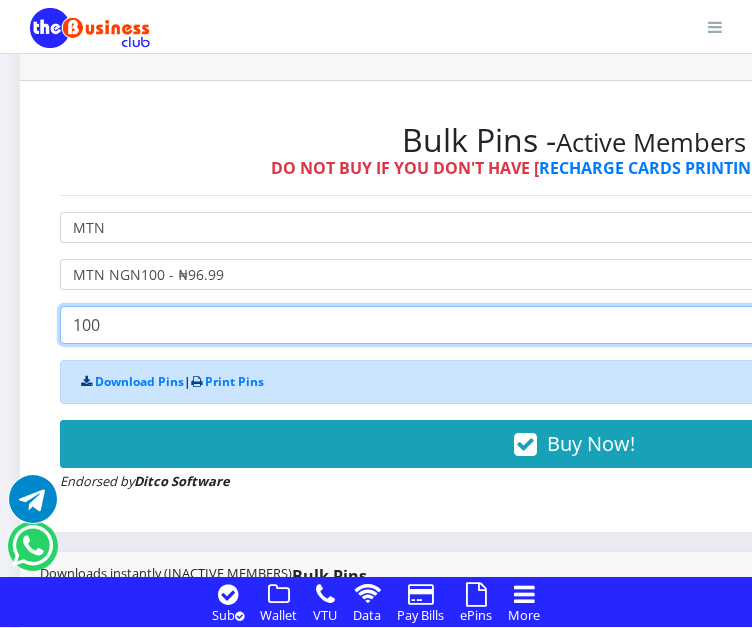 drag, startPoint x: 117, startPoint y: 338, endPoint x: 67, endPoint y: 340, distance: 50.039986 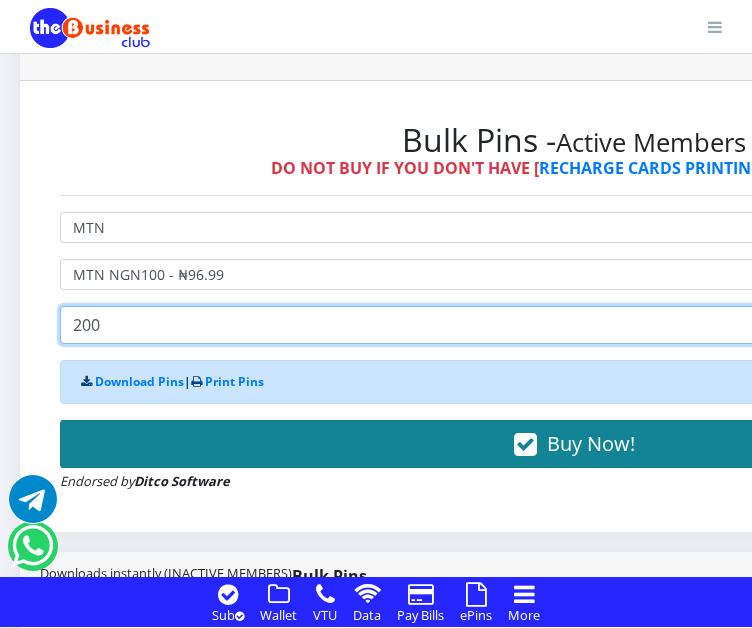 type on "200" 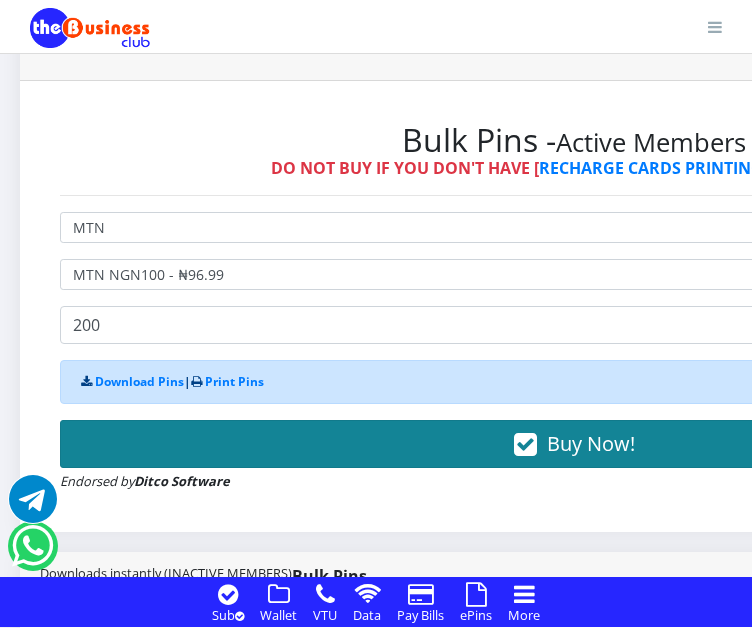 click on "Buy Now!" at bounding box center (574, 444) 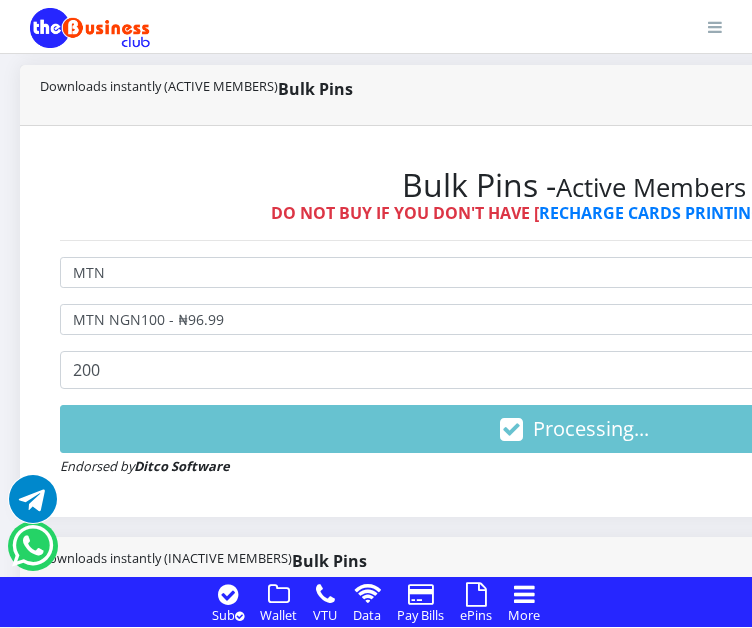 scroll, scrollTop: 888, scrollLeft: 0, axis: vertical 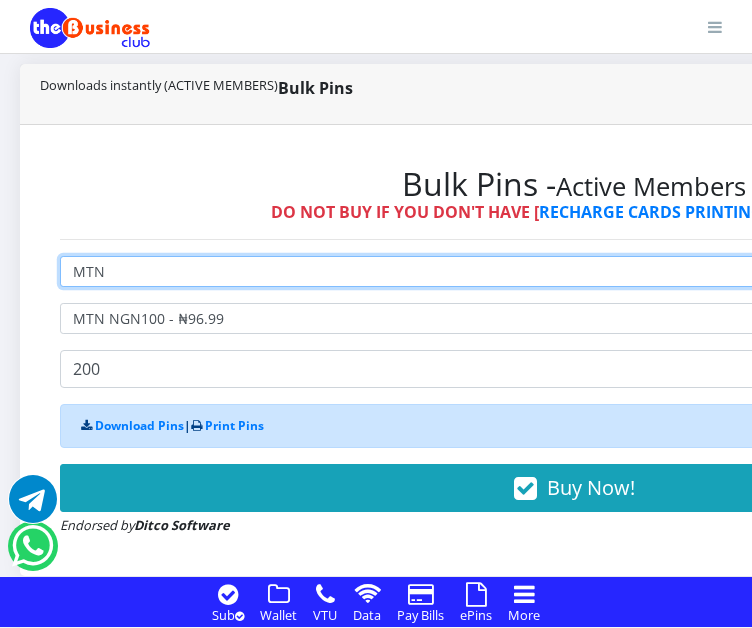 click on "Select Network
MTN
Globacom
9Mobile
Airtel" at bounding box center (574, 271) 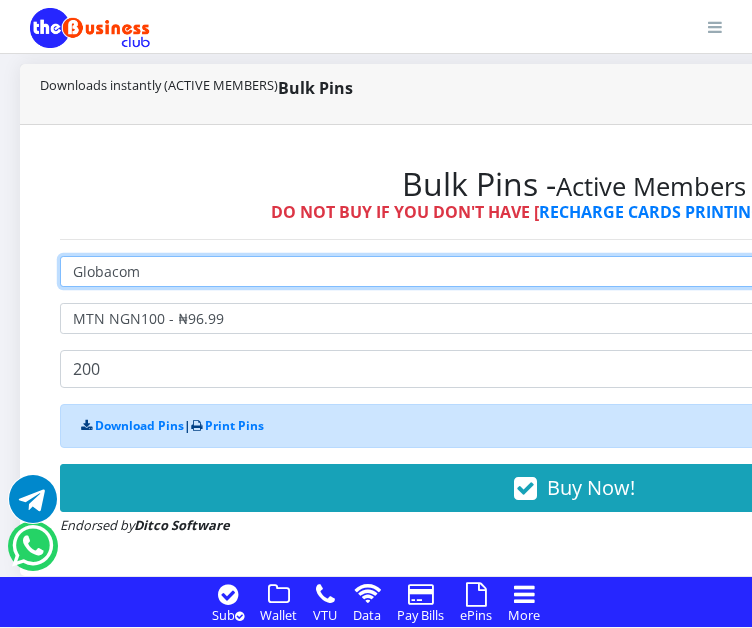 click on "Select Network
MTN
Globacom
9Mobile
Airtel" at bounding box center (574, 271) 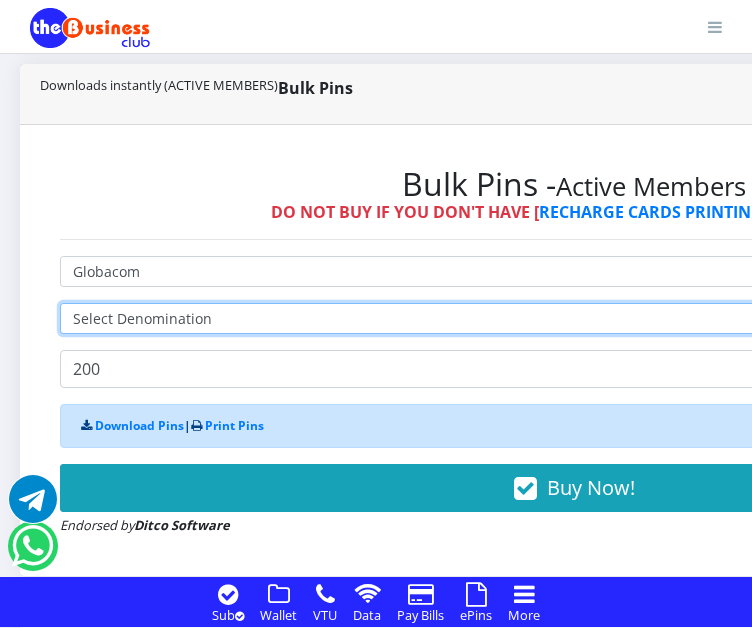 click on "Select Denomination" at bounding box center [574, 318] 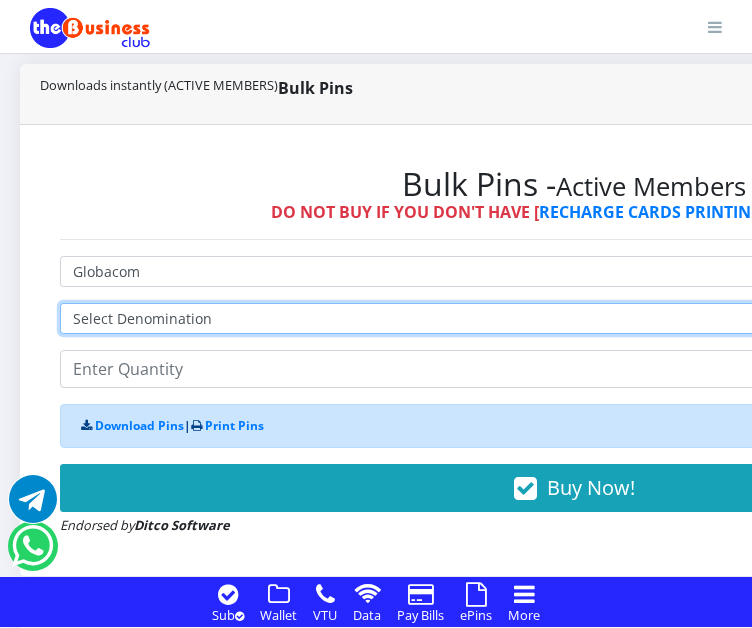 select on "96.55-100" 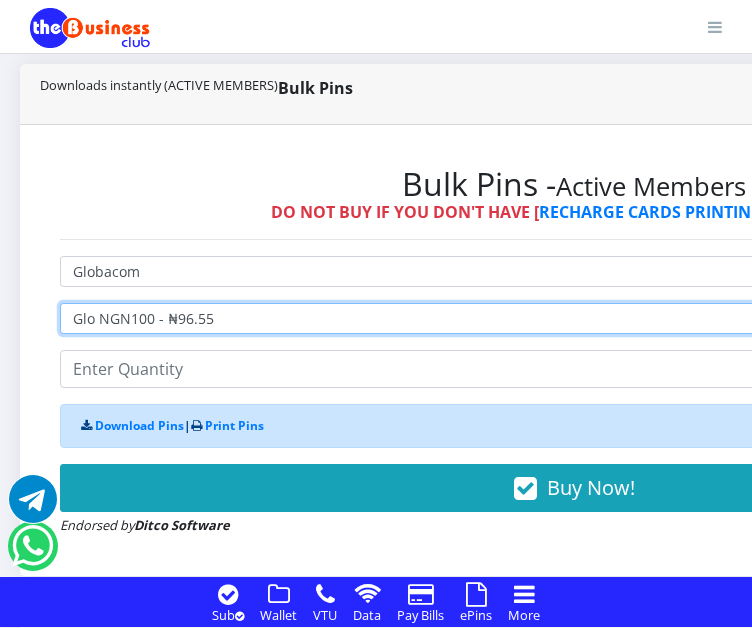 click on "Select Denomination Glo NGN100 - ₦96.55 Glo NGN200 - ₦193.10 Glo NGN500 - ₦482.75 Glo NGN1000 - ₦965.50" at bounding box center [574, 318] 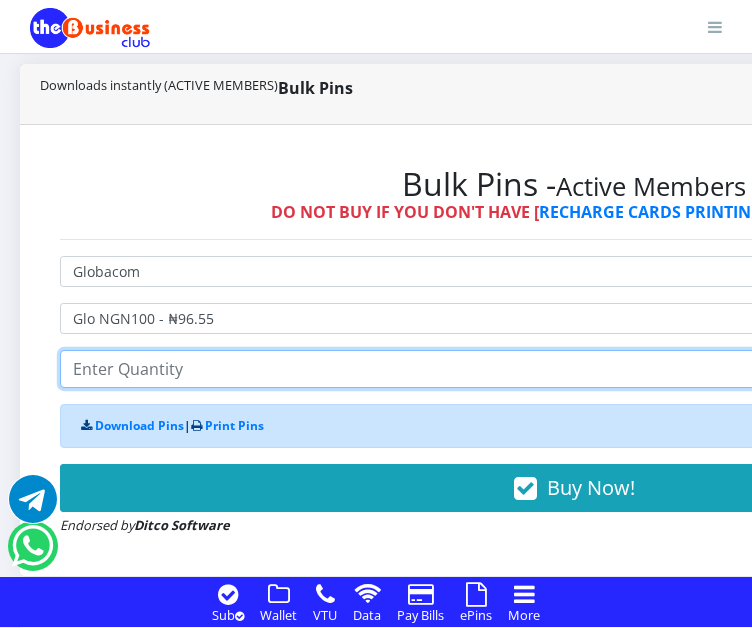 click at bounding box center (574, 369) 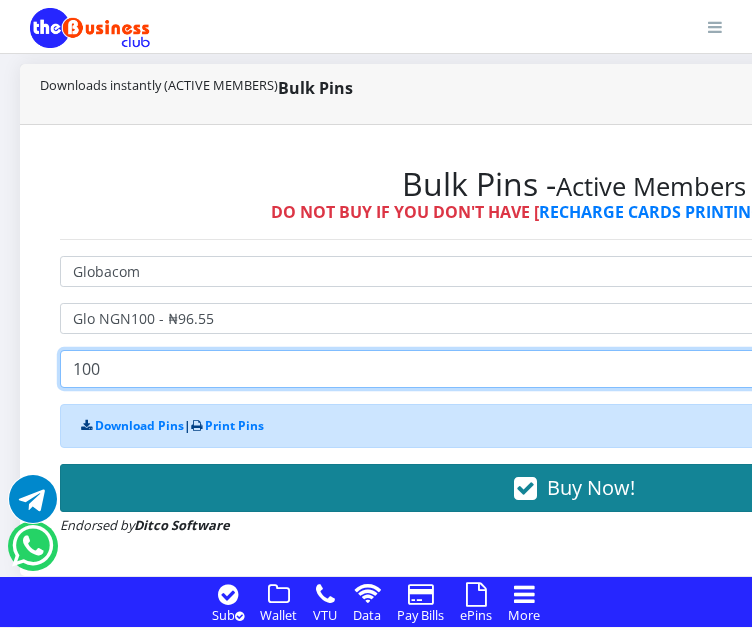 type on "100" 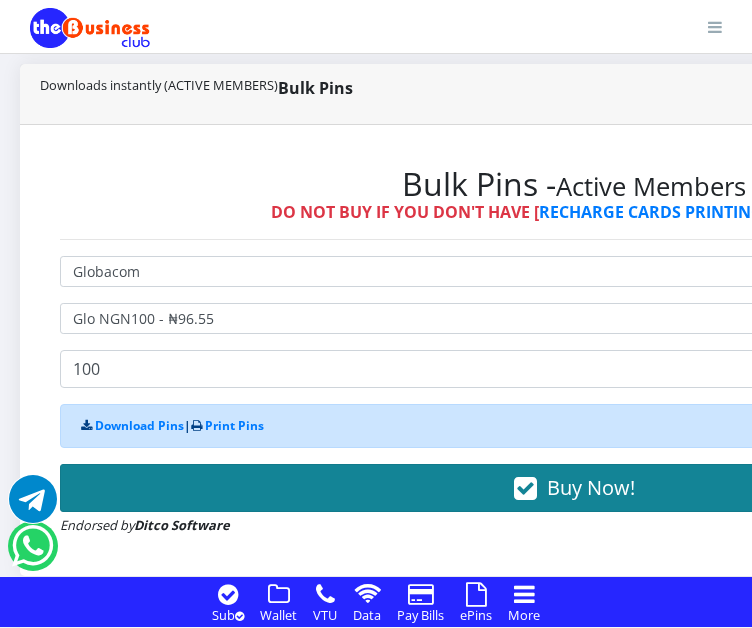 click on "Buy Now!" at bounding box center [574, 488] 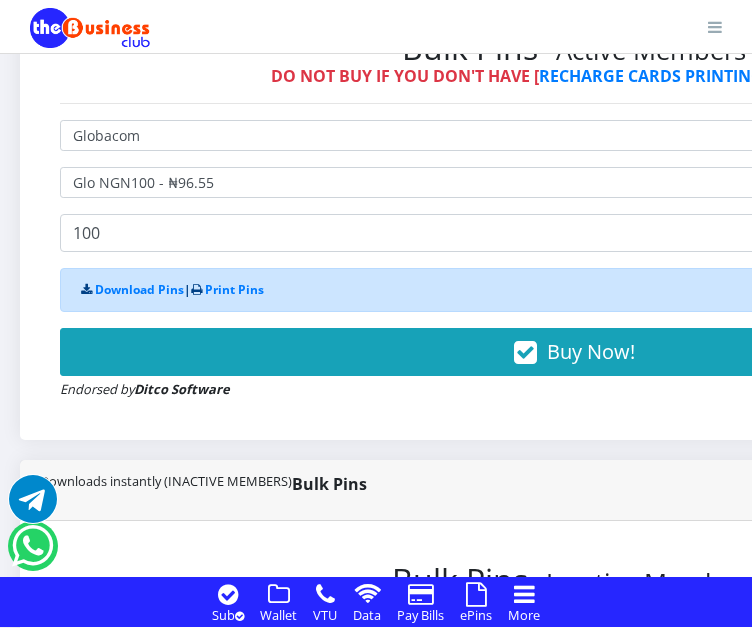 scroll, scrollTop: 1026, scrollLeft: 0, axis: vertical 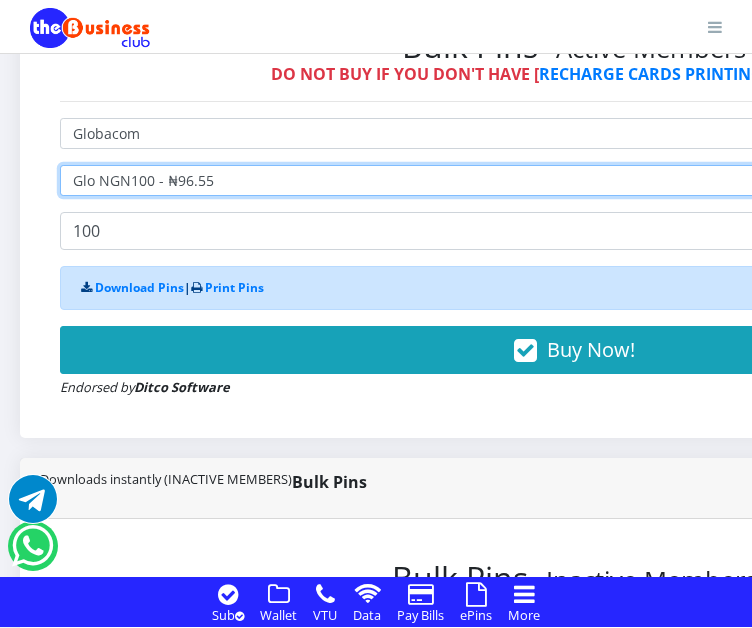click on "Select Denomination Glo NGN100 - ₦96.55 Glo NGN200 - ₦193.10 Glo NGN500 - ₦482.75 Glo NGN1000 - ₦965.50" at bounding box center (574, 180) 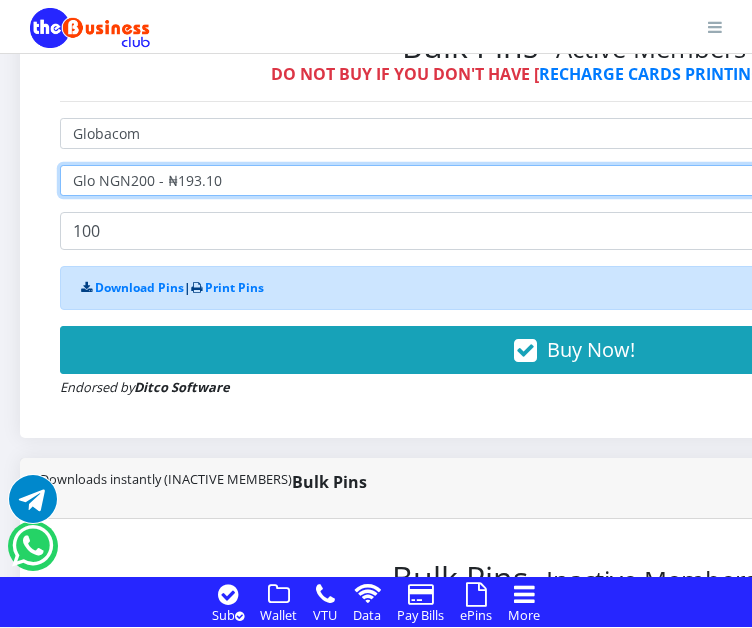 click on "Select Denomination Glo NGN100 - ₦96.55 Glo NGN200 - ₦193.10 Glo NGN500 - ₦482.75 Glo NGN1000 - ₦965.50" at bounding box center [574, 180] 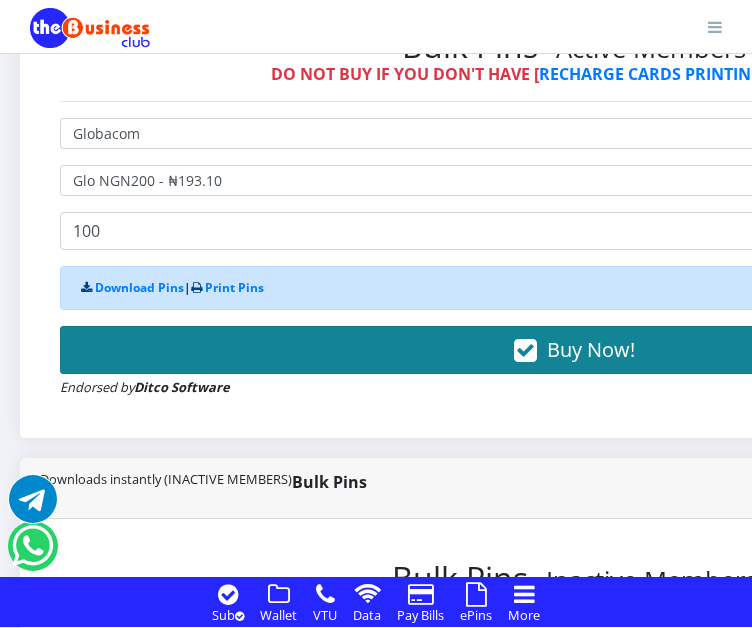click on "Buy Now!" at bounding box center [574, 350] 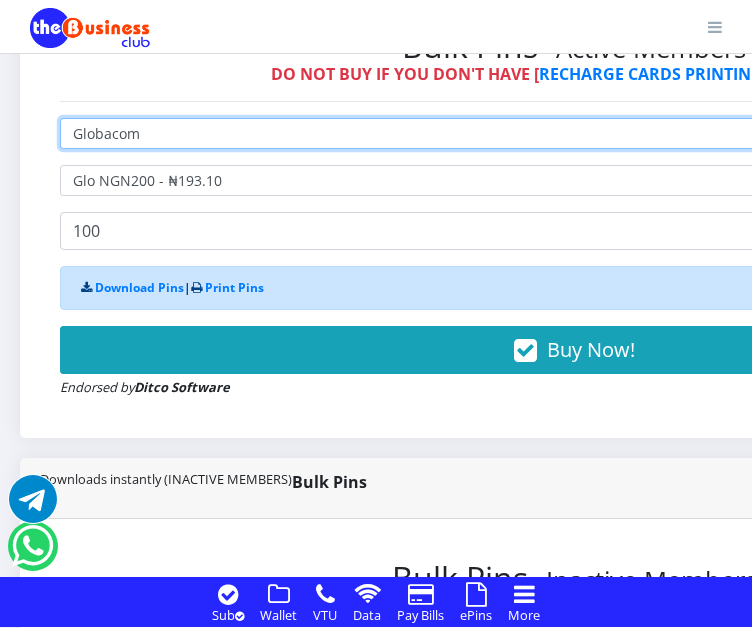 click on "Select Network
MTN
Globacom
9Mobile
Airtel" at bounding box center [574, 133] 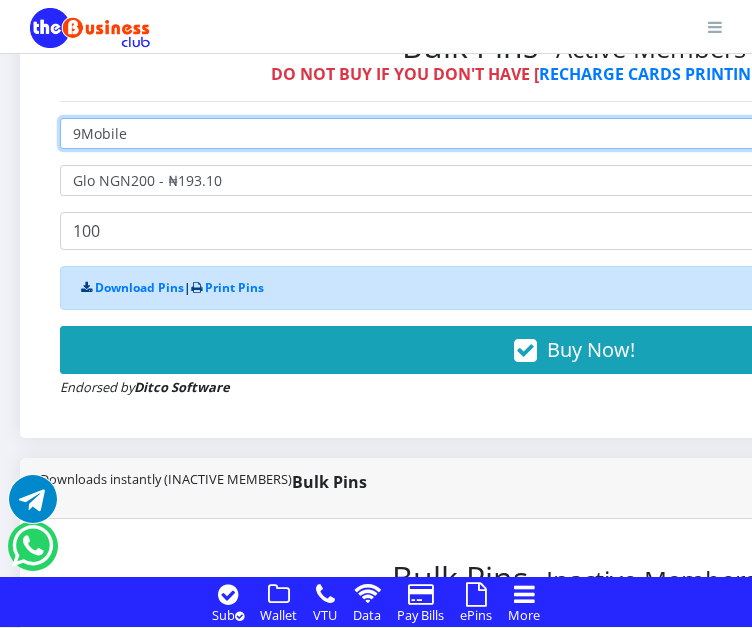 click on "Select Network
MTN
Globacom
9Mobile
Airtel" at bounding box center [574, 133] 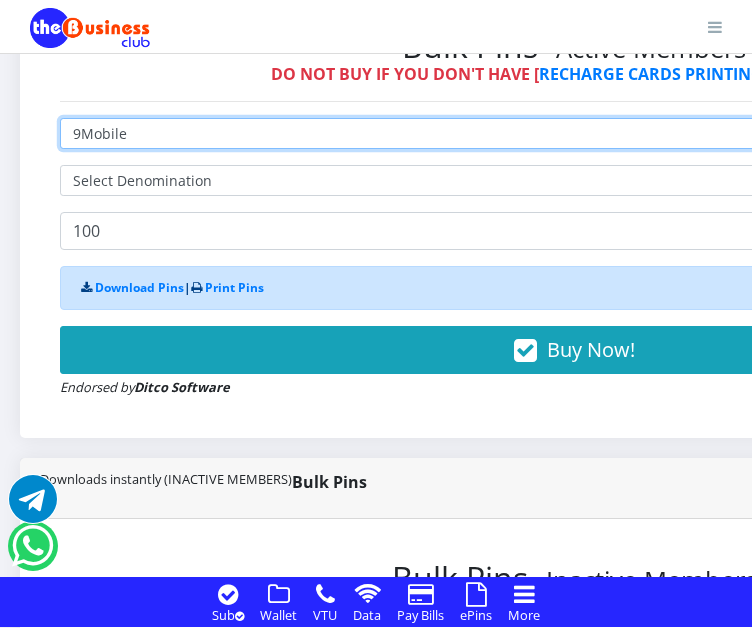type 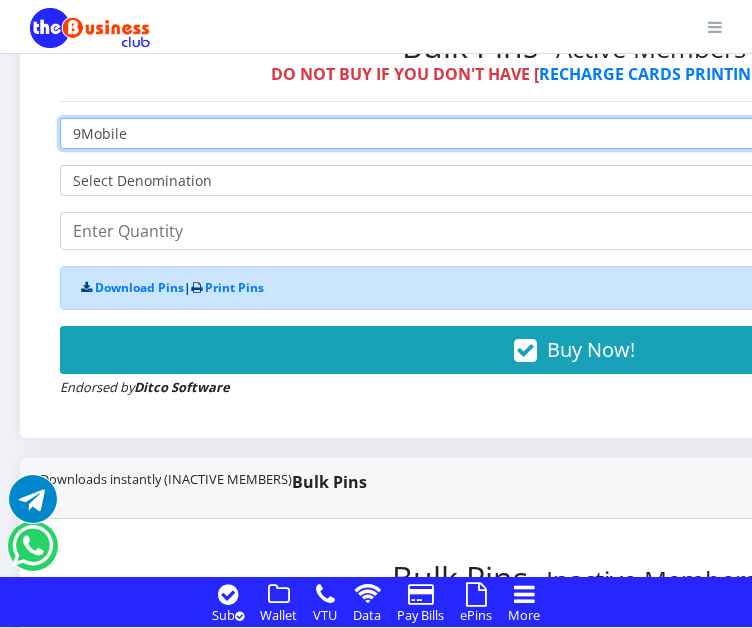 click on "Select Network
MTN
Globacom
9Mobile
Airtel" at bounding box center (574, 133) 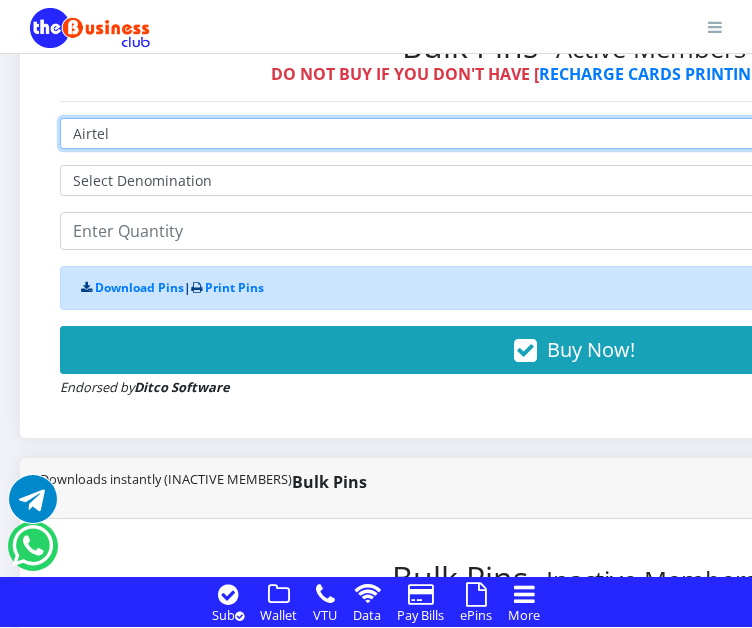 click on "Select Network
MTN
Globacom
9Mobile
Airtel" at bounding box center [574, 133] 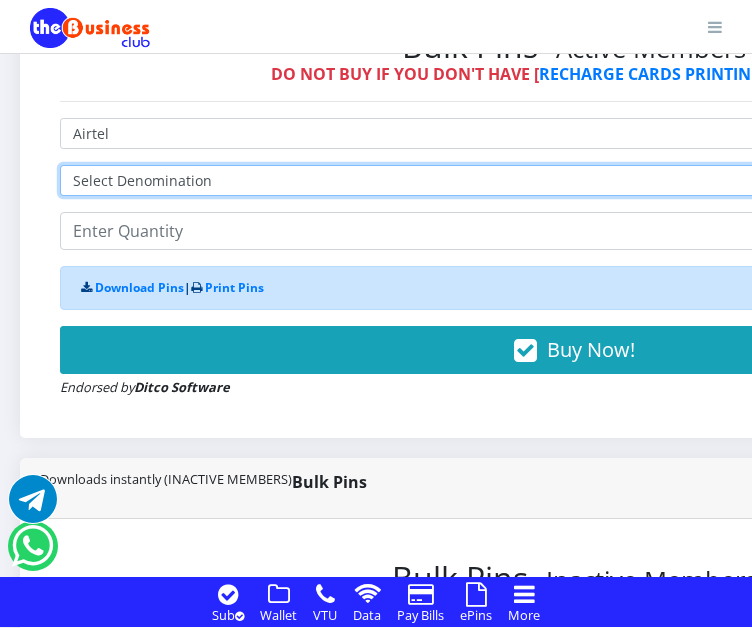 click on "Select Denomination Airtel NGN100 - ₦96.38 Airtel NGN200 - ₦192.76 Airtel NGN500 - ₦481.90 Airtel NGN1000 - ₦963.80" at bounding box center (574, 180) 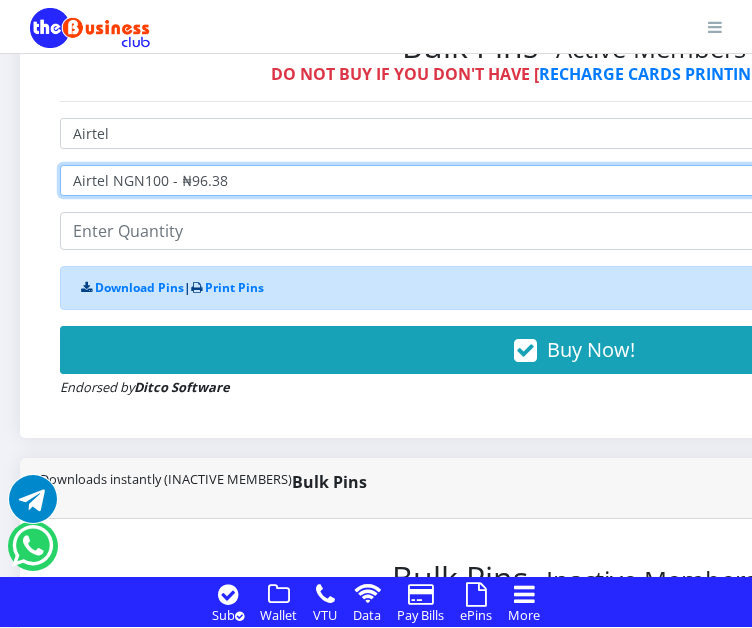 click on "Select Denomination Airtel NGN100 - ₦96.38 Airtel NGN200 - ₦192.76 Airtel NGN500 - ₦481.90 Airtel NGN1000 - ₦963.80" at bounding box center (574, 180) 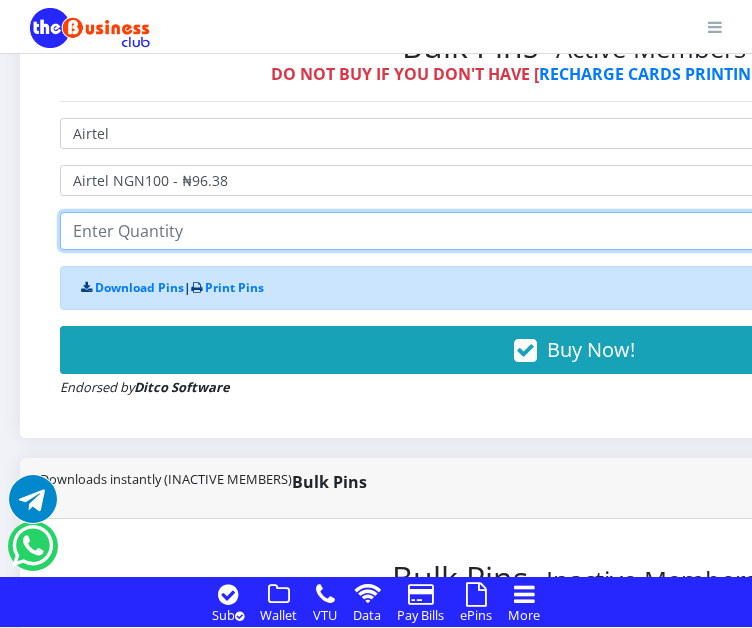 click at bounding box center (574, 231) 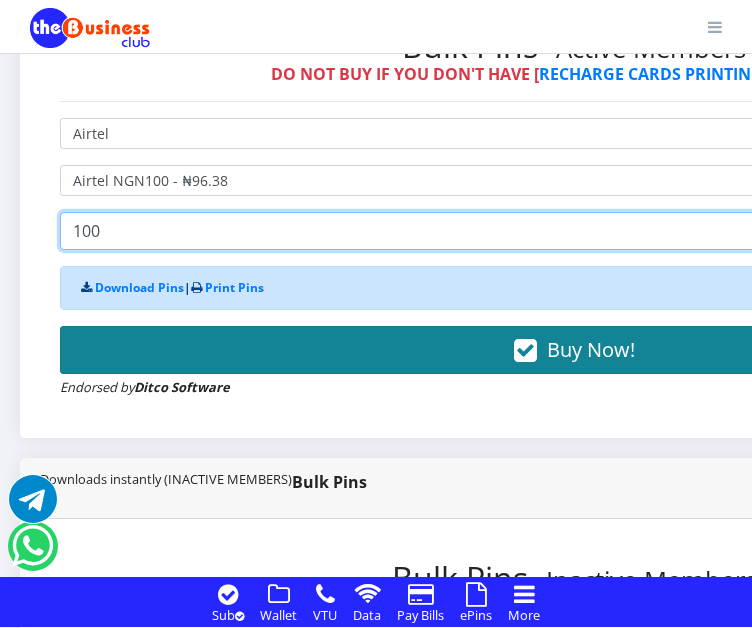 type on "100" 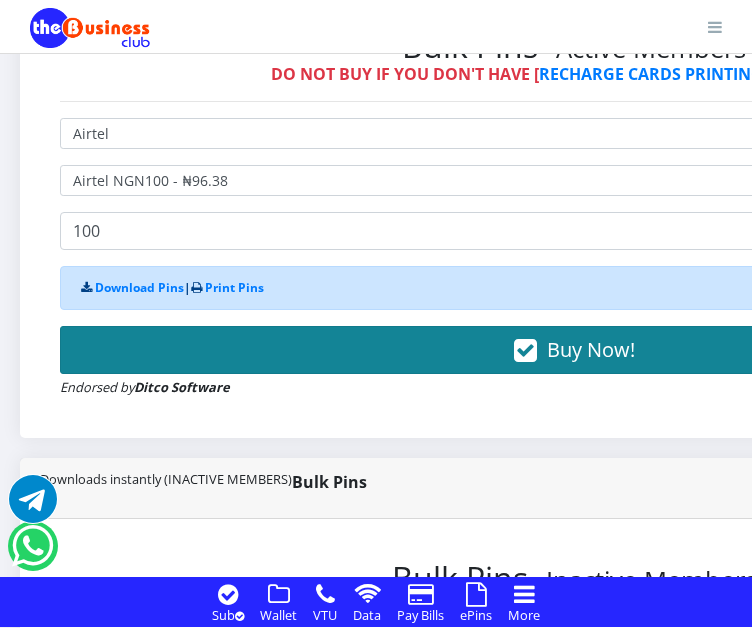 click on "Buy Now!" at bounding box center [574, 350] 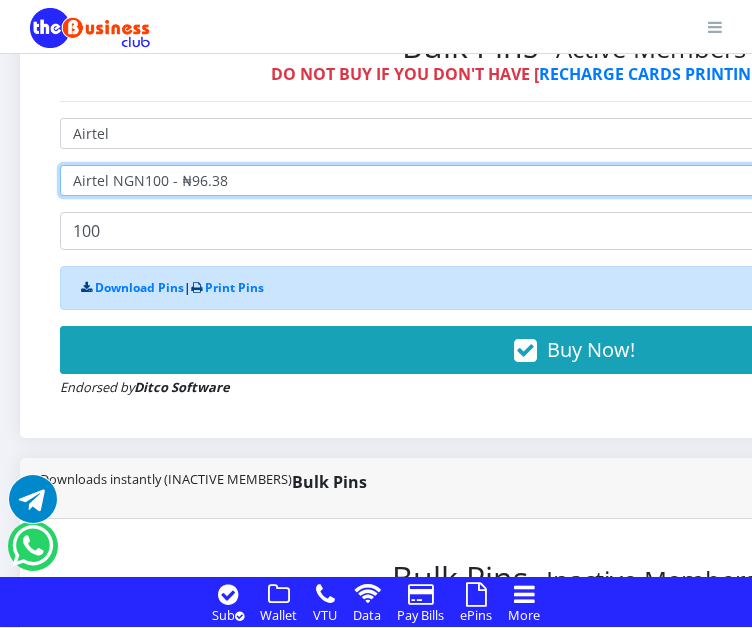 click on "Select Denomination Airtel NGN100 - ₦96.38 Airtel NGN200 - ₦192.76 Airtel NGN500 - ₦481.90 Airtel NGN1000 - ₦963.80" at bounding box center (574, 180) 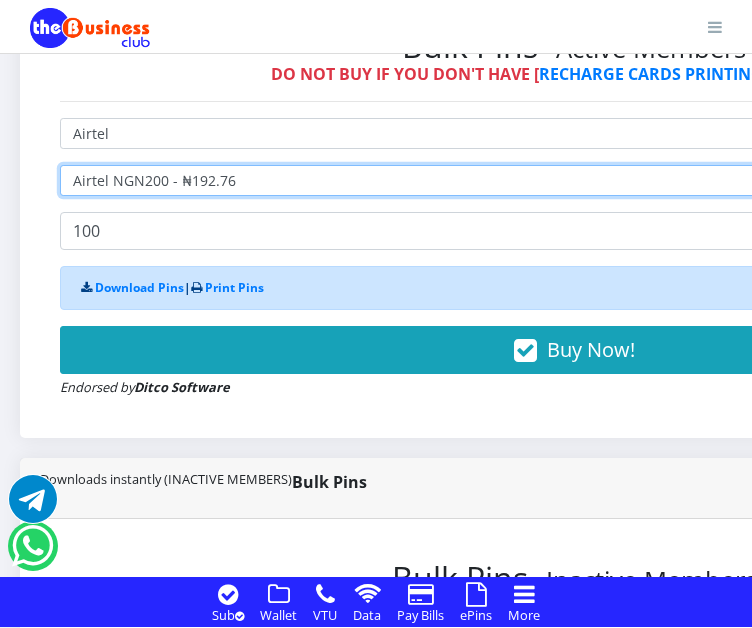click on "Select Denomination Airtel NGN100 - ₦96.38 Airtel NGN200 - ₦192.76 Airtel NGN500 - ₦481.90 Airtel NGN1000 - ₦963.80" at bounding box center [574, 180] 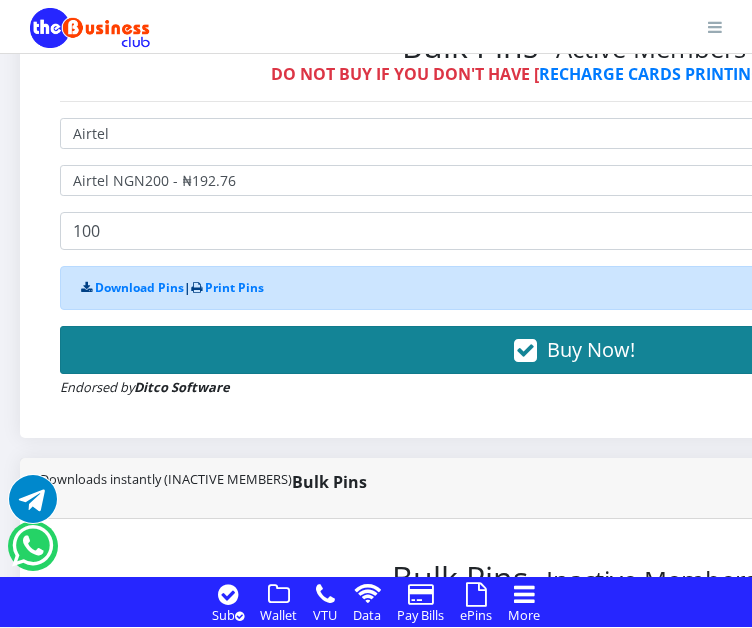click on "Buy Now!" at bounding box center (574, 350) 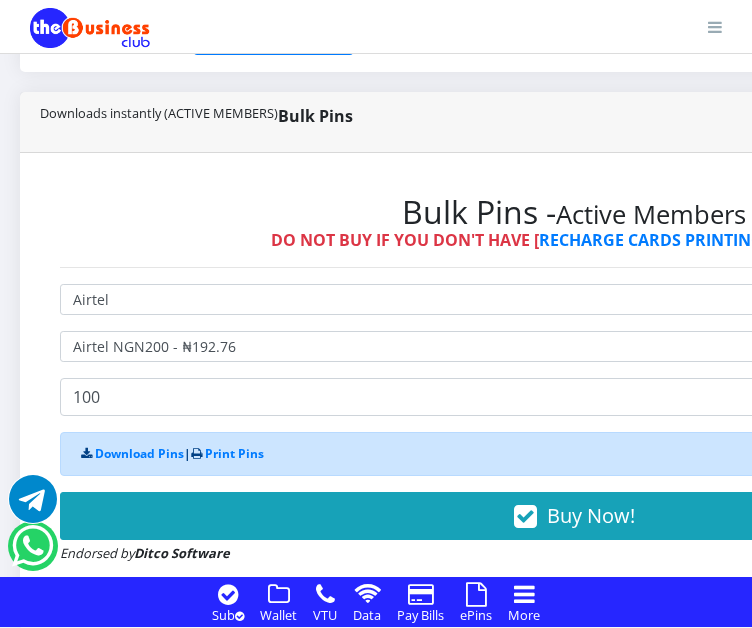 scroll, scrollTop: 862, scrollLeft: 0, axis: vertical 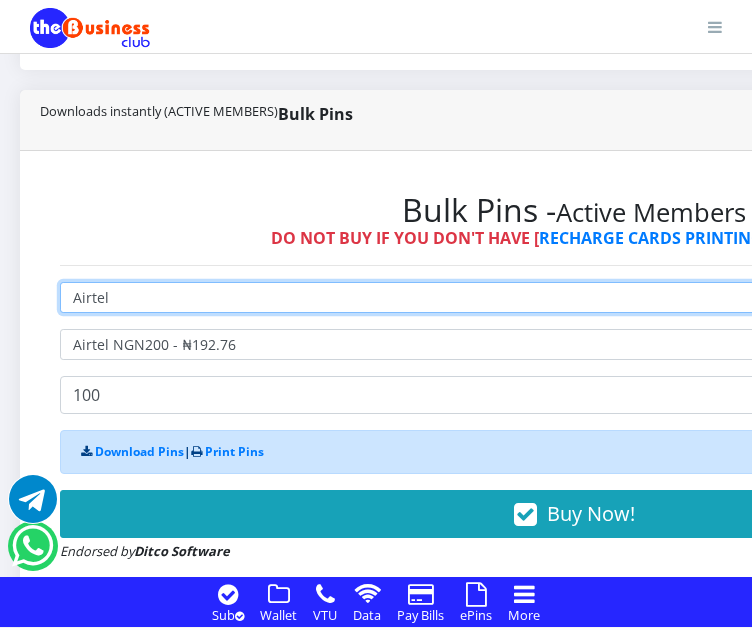 click on "Select Network
MTN
Globacom
9Mobile
Airtel" at bounding box center [574, 297] 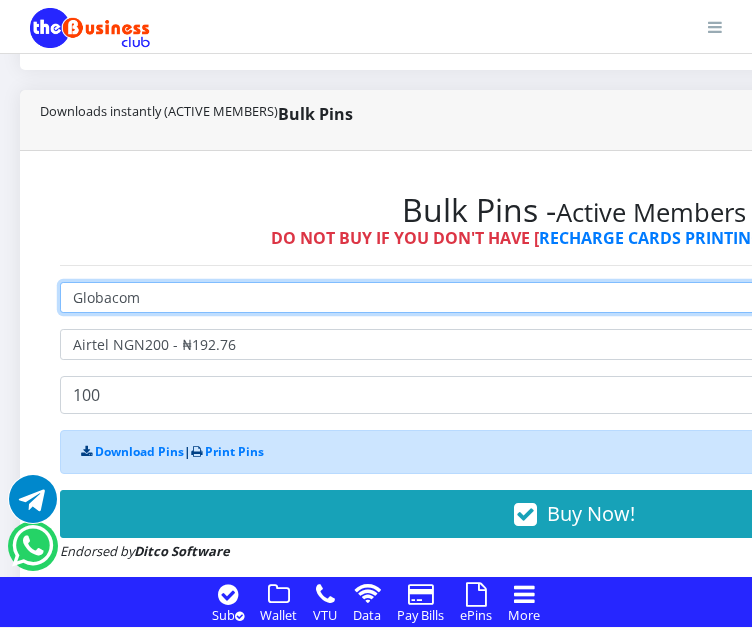 click on "Select Network
MTN
Globacom
9Mobile
Airtel" at bounding box center (574, 297) 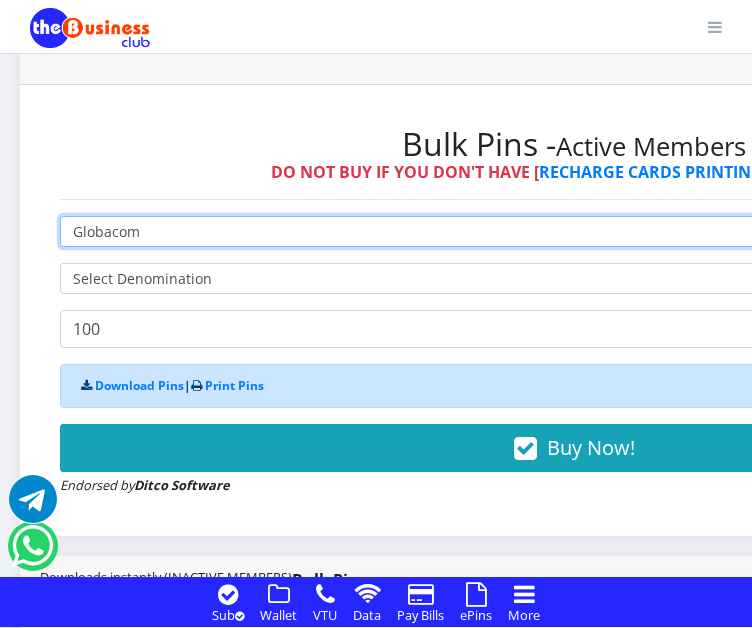 type 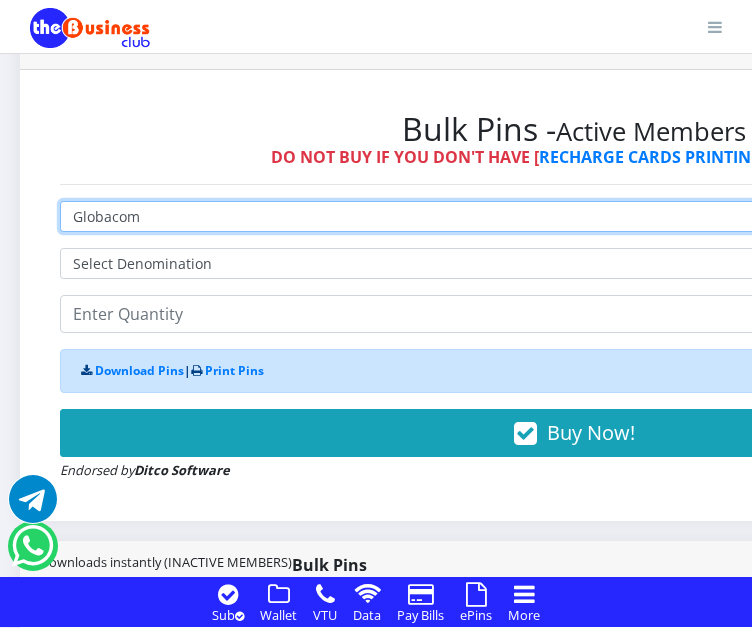 scroll, scrollTop: 944, scrollLeft: 0, axis: vertical 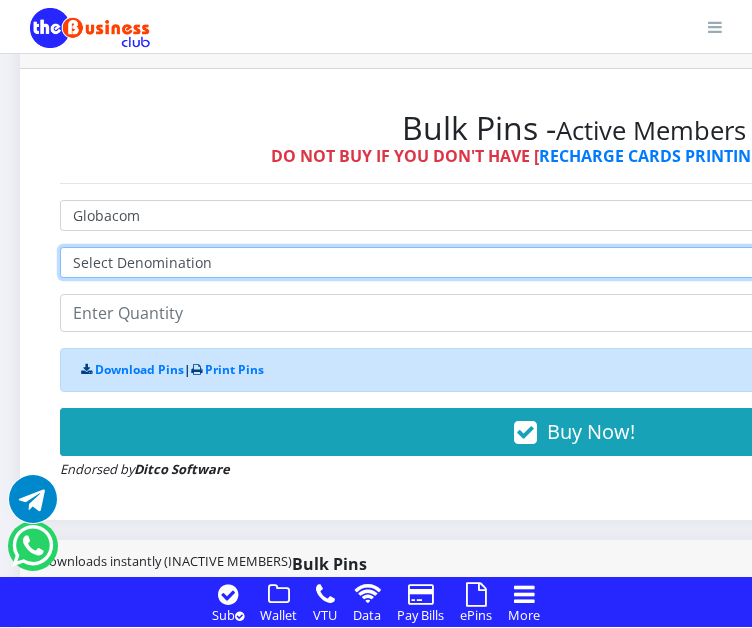 click on "Select Denomination Glo NGN100 - ₦96.55 Glo NGN200 - ₦193.10 Glo NGN500 - ₦482.75 Glo NGN1000 - ₦965.50" at bounding box center [574, 262] 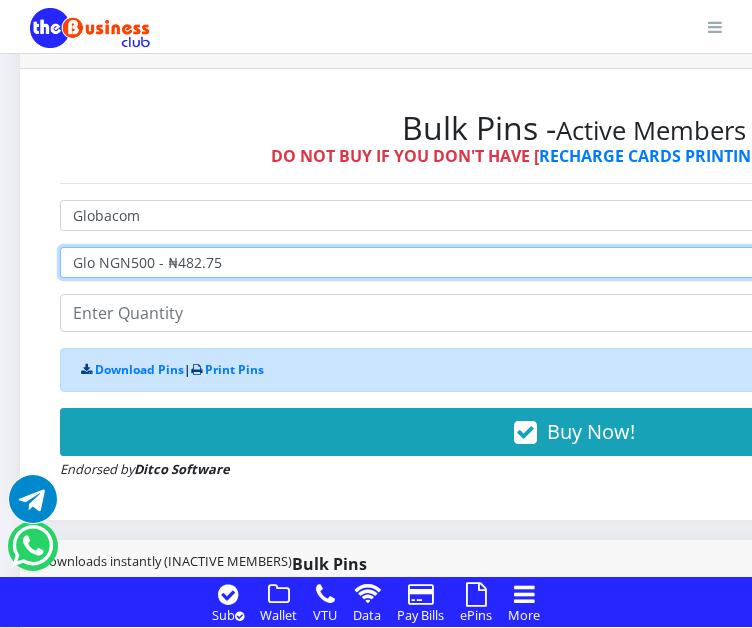 click on "Select Denomination Glo NGN100 - ₦96.55 Glo NGN200 - ₦193.10 Glo NGN500 - ₦482.75 Glo NGN1000 - ₦965.50" at bounding box center [574, 262] 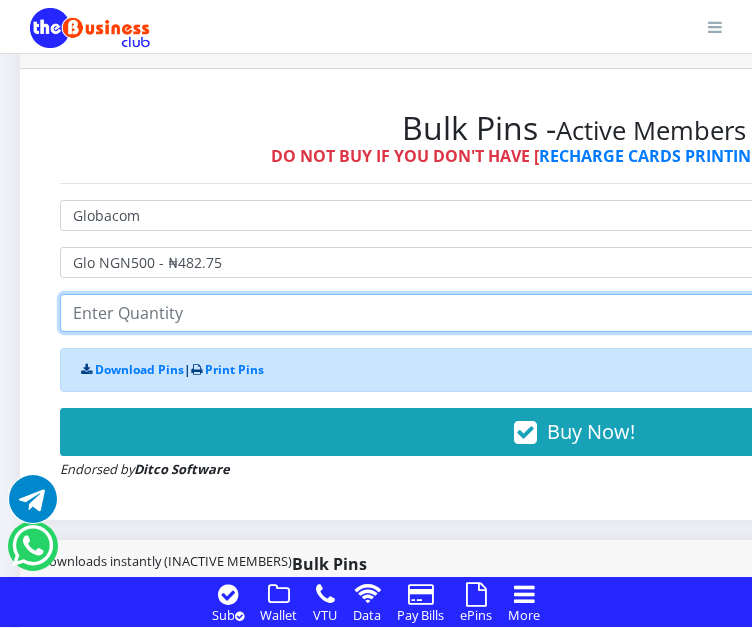 click at bounding box center (574, 313) 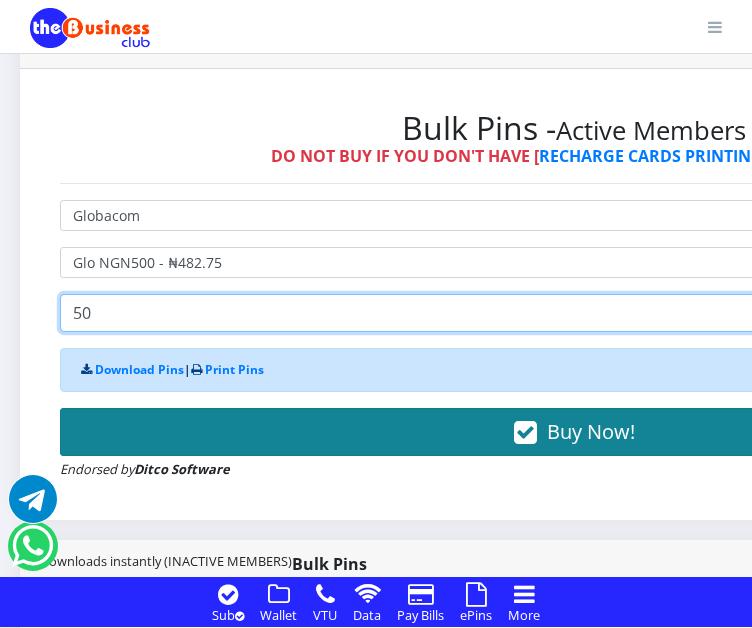 type on "50" 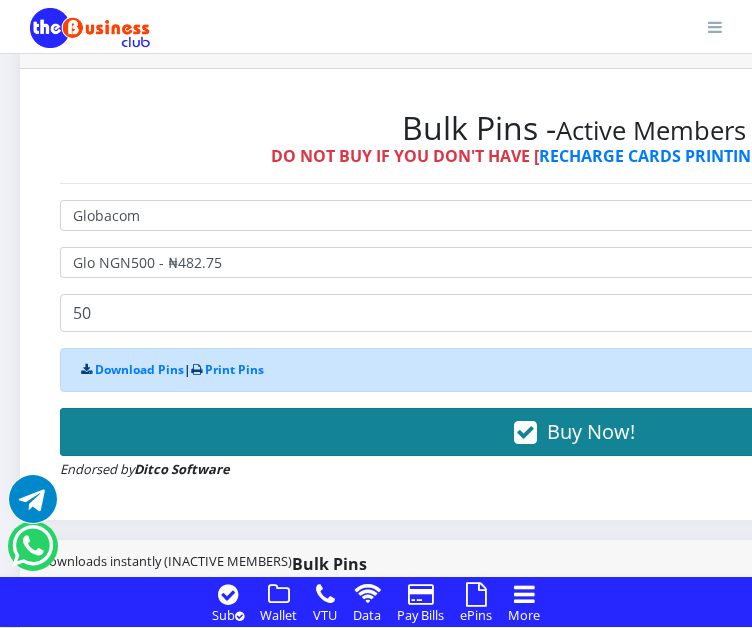click on "Buy Now!" at bounding box center [574, 432] 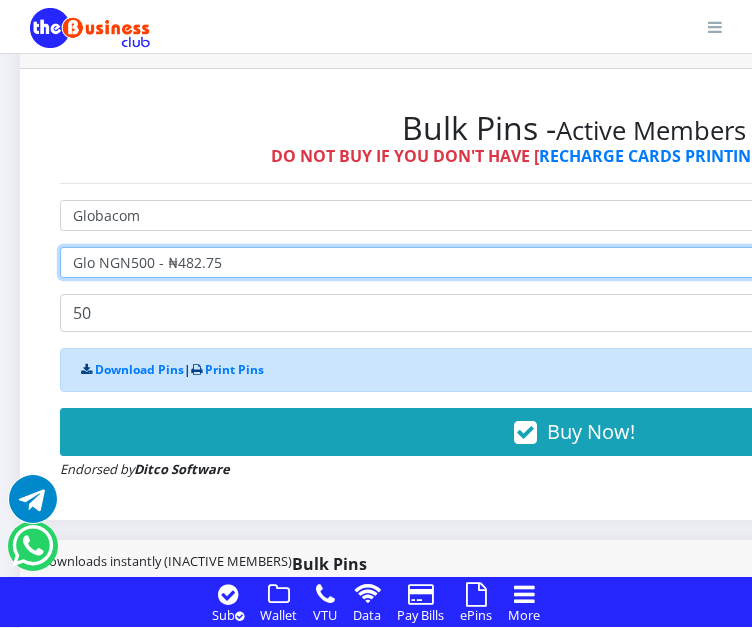click on "Select Denomination Glo NGN100 - ₦96.55 Glo NGN200 - ₦193.10 Glo NGN500 - ₦482.75 Glo NGN1000 - ₦965.50" at bounding box center (574, 262) 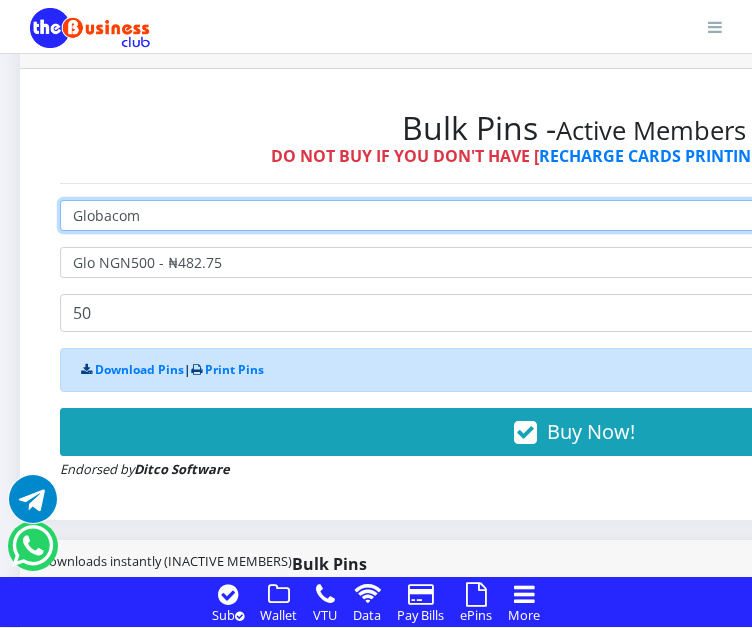 click on "Select Network
MTN
Globacom
9Mobile
Airtel" at bounding box center (574, 215) 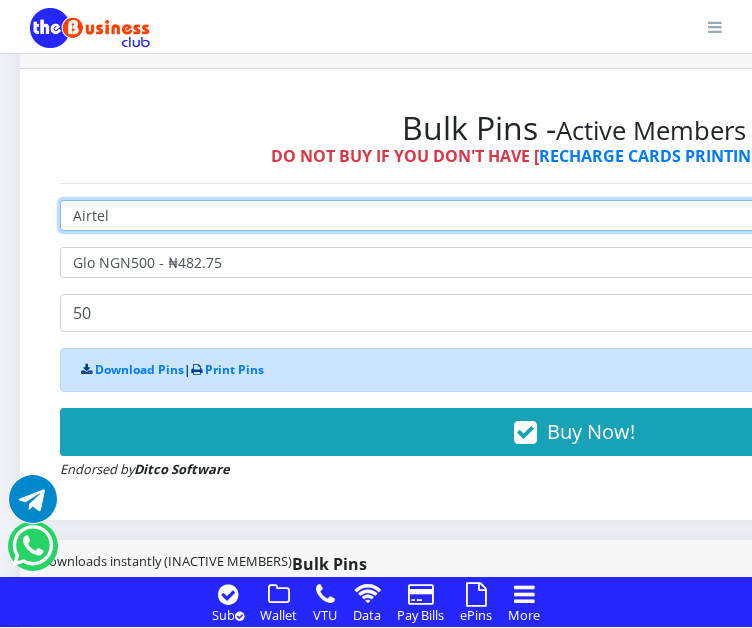 click on "Select Network
MTN
Globacom
9Mobile
Airtel" at bounding box center [574, 215] 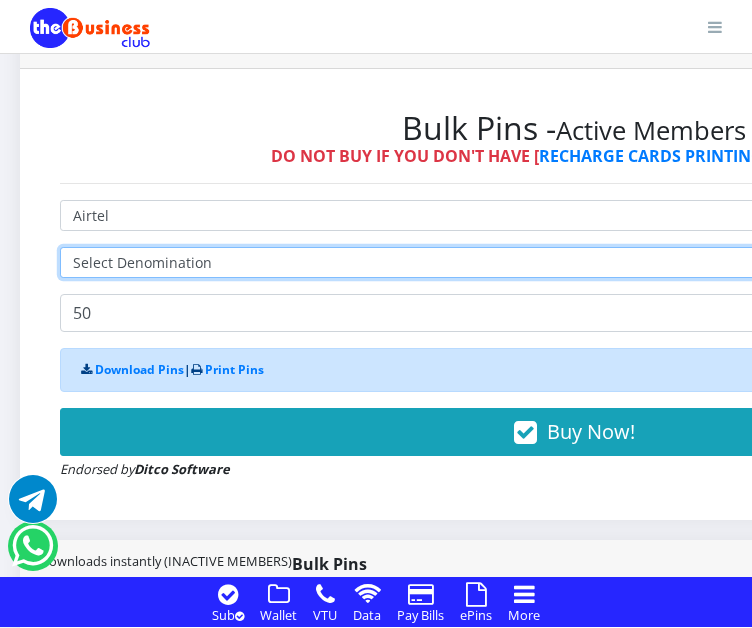 click on "Select Denomination" at bounding box center (574, 262) 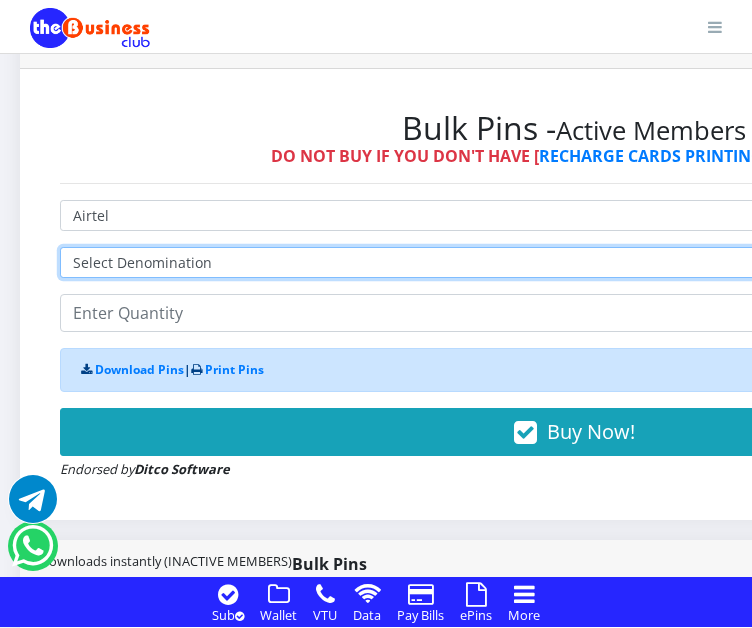 select on "481.9-500" 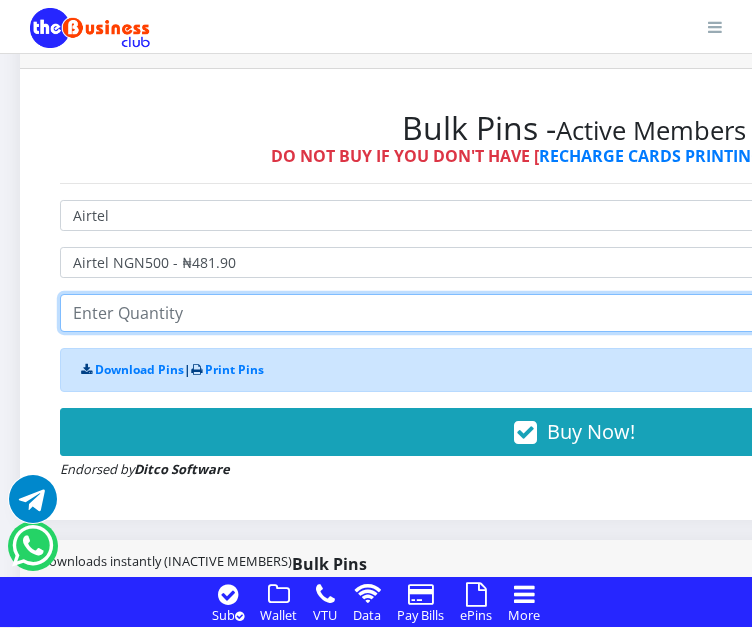 click at bounding box center [574, 313] 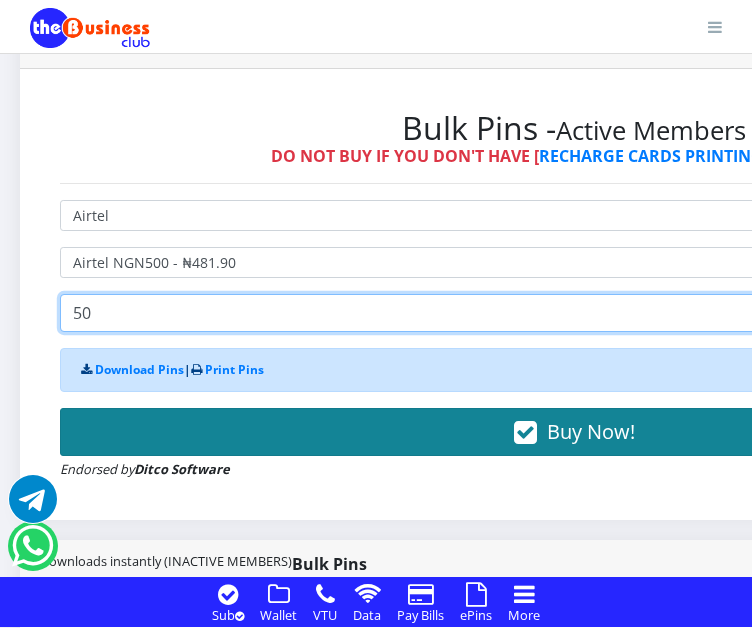 type on "50" 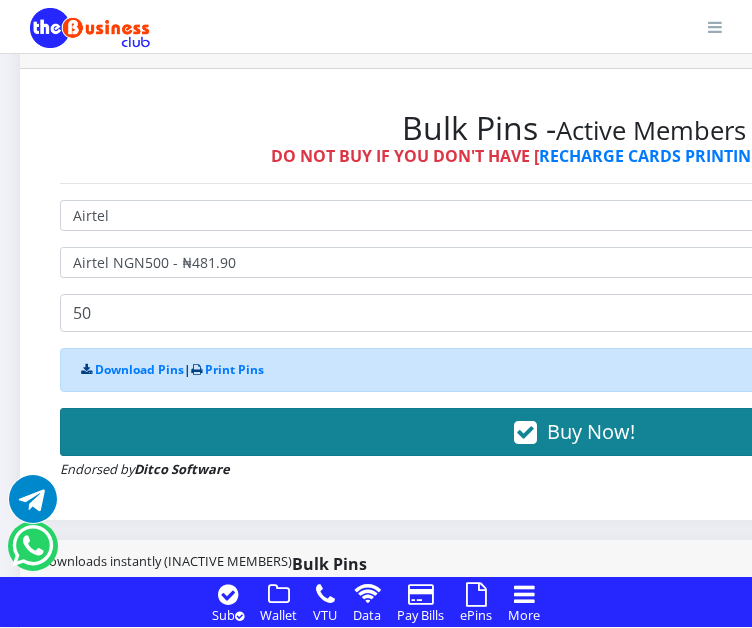 click on "Buy Now!" at bounding box center (574, 432) 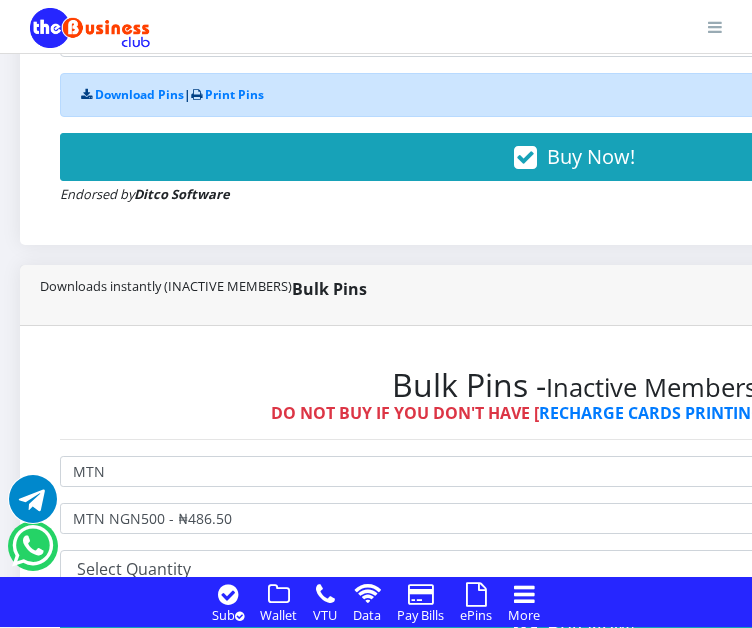 scroll, scrollTop: 1363, scrollLeft: 0, axis: vertical 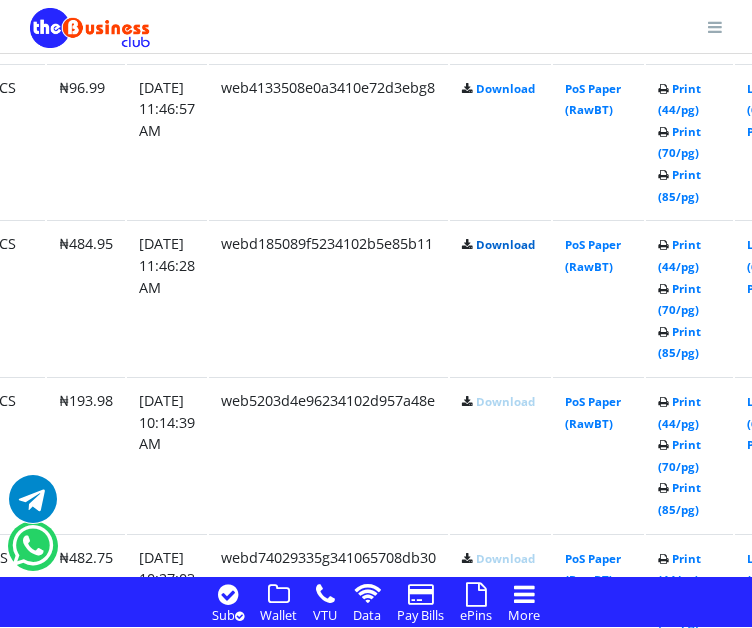 click on "Download" at bounding box center [505, 244] 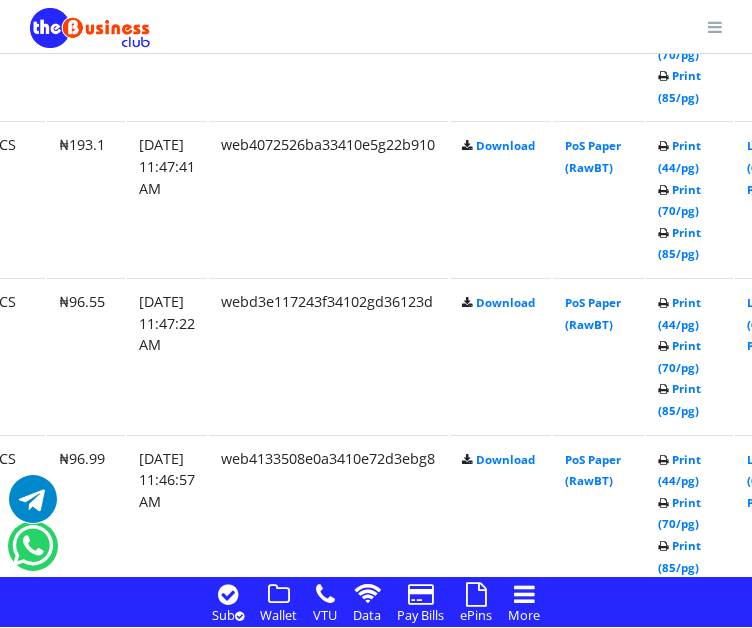scroll, scrollTop: 2630, scrollLeft: 252, axis: both 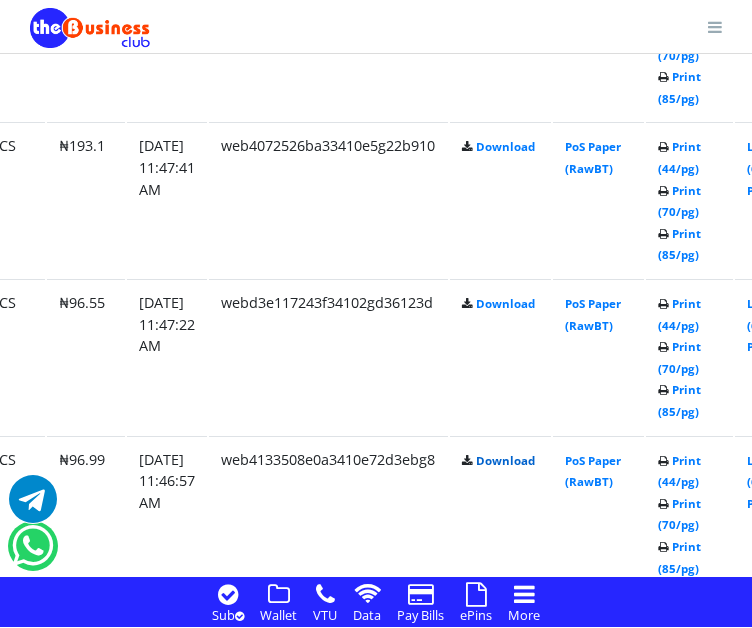 click on "Download" at bounding box center [505, 460] 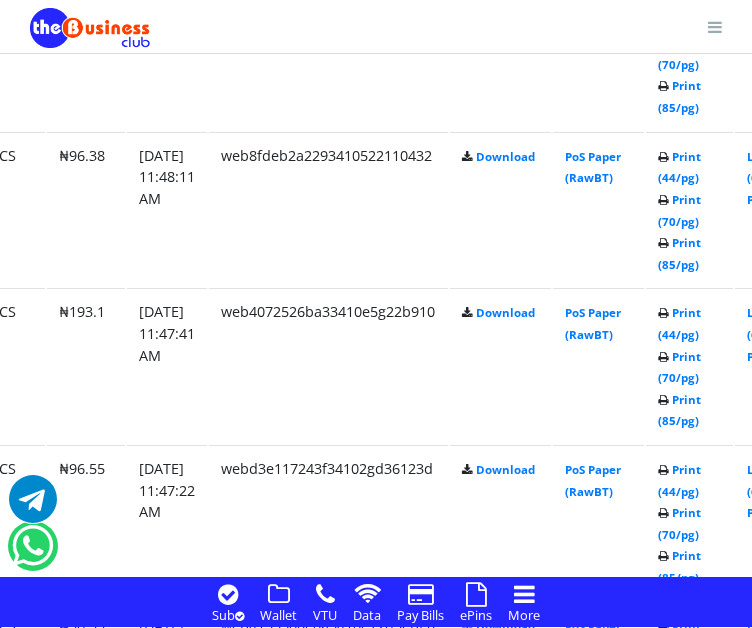scroll, scrollTop: 2451, scrollLeft: 252, axis: both 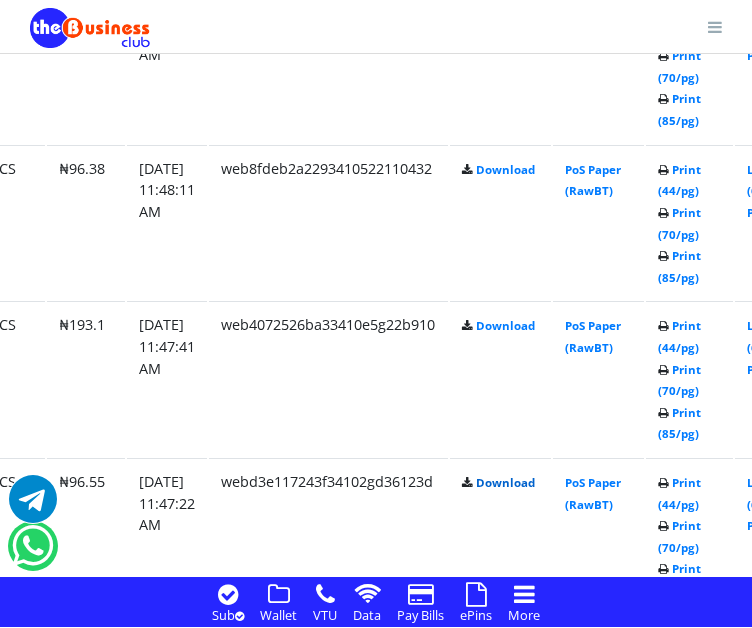 click on "Download" at bounding box center [505, 482] 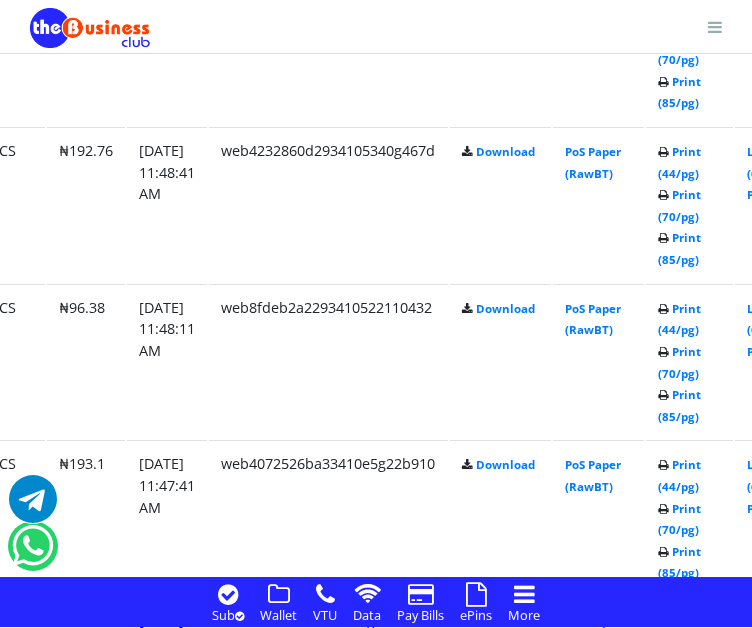 scroll, scrollTop: 2311, scrollLeft: 252, axis: both 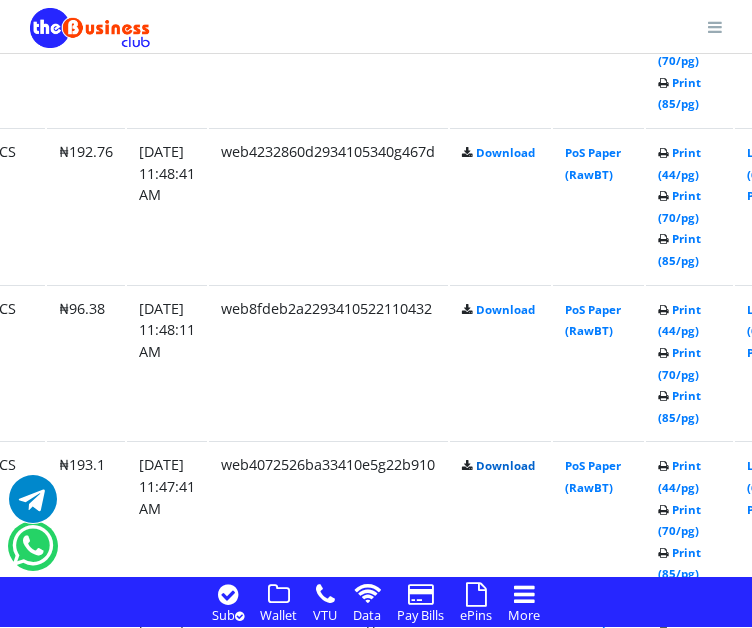 click on "Download" at bounding box center [505, 465] 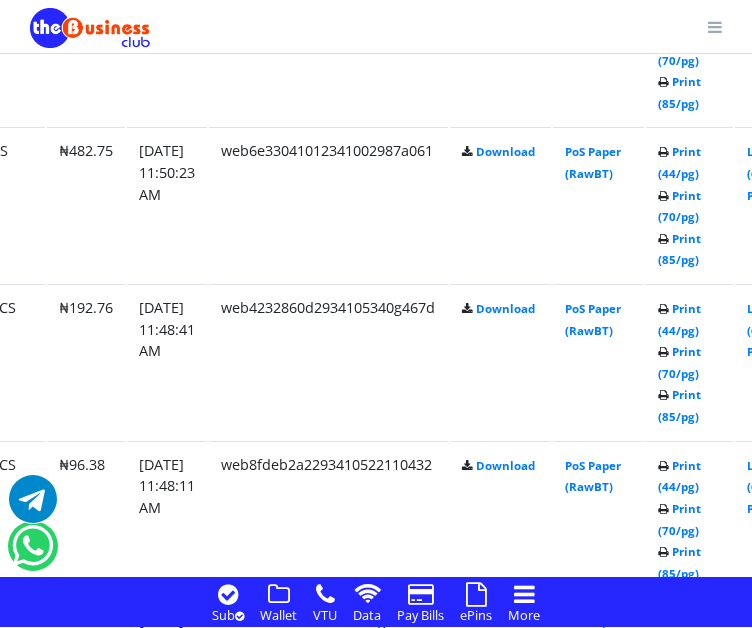 scroll, scrollTop: 2142, scrollLeft: 252, axis: both 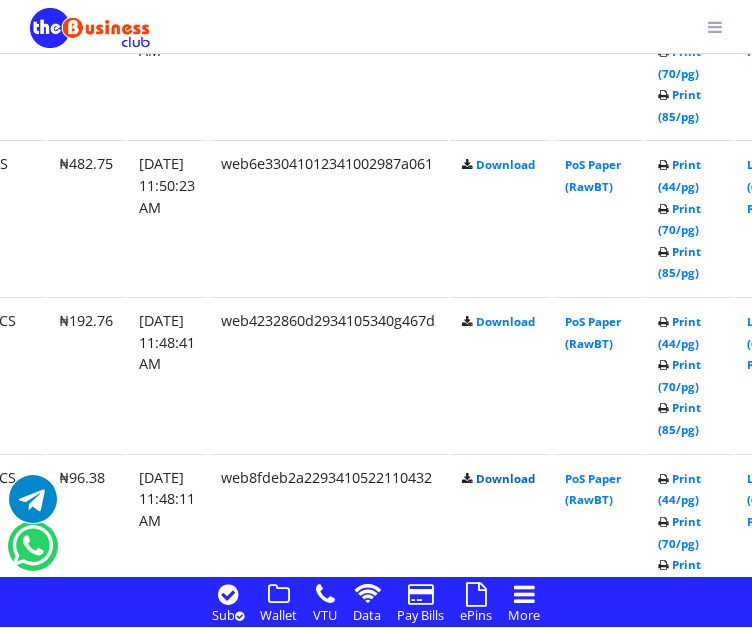 click on "Download" at bounding box center (505, 478) 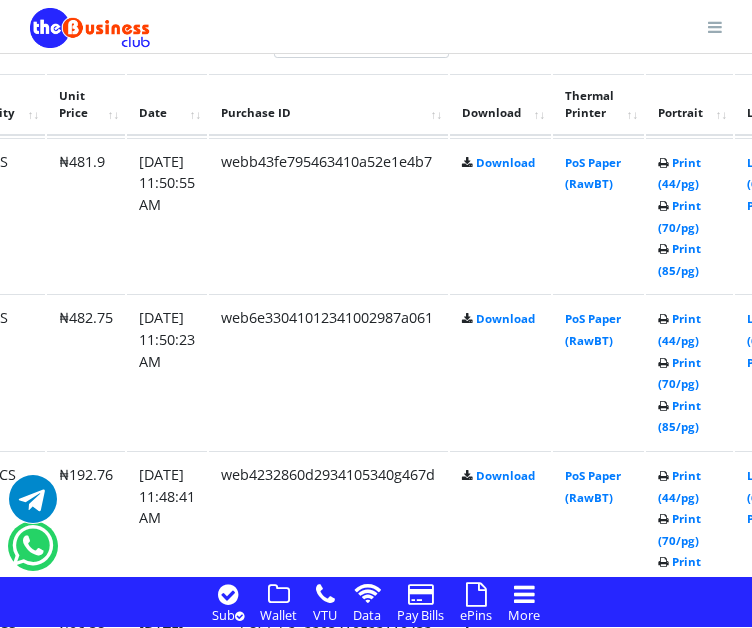 scroll, scrollTop: 1986, scrollLeft: 252, axis: both 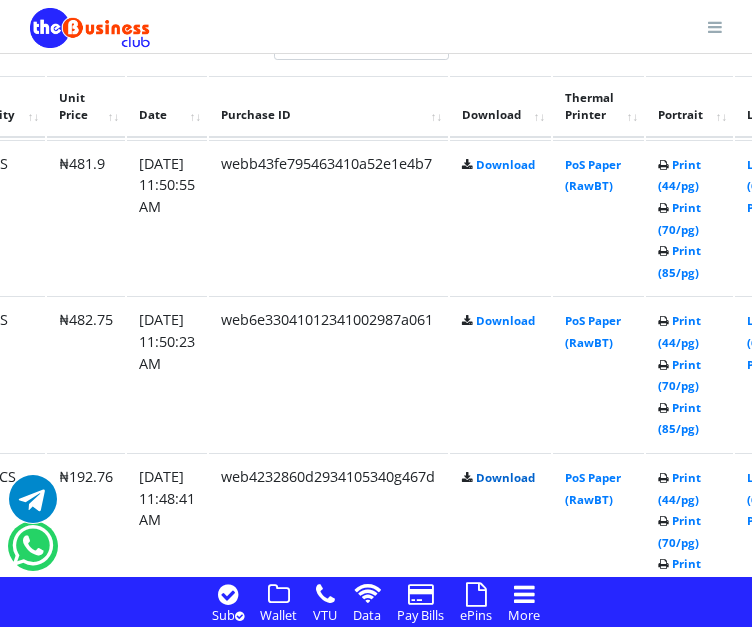 click on "Download" at bounding box center (505, 477) 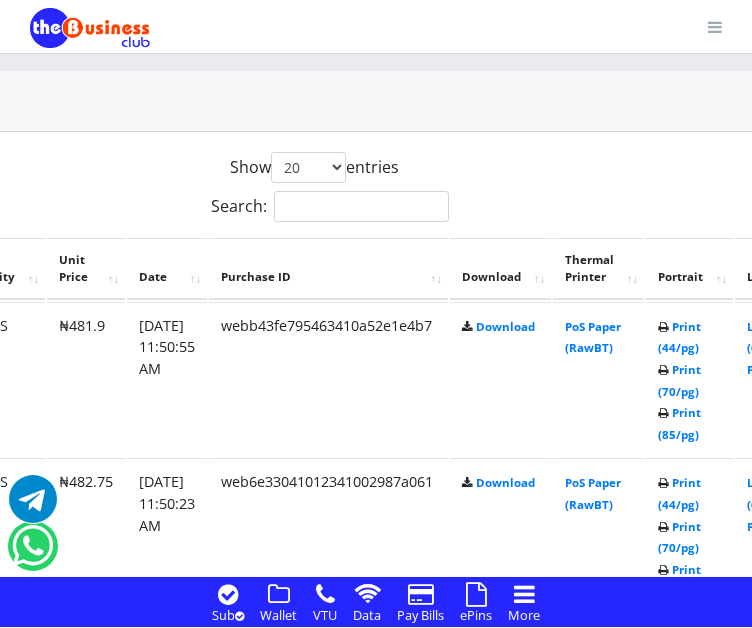 scroll, scrollTop: 1823, scrollLeft: 252, axis: both 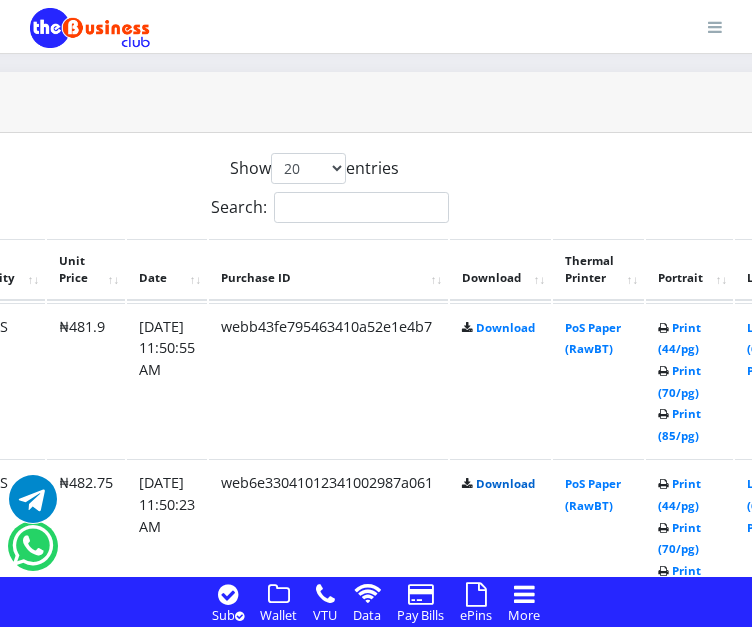 click on "Download" at bounding box center (505, 483) 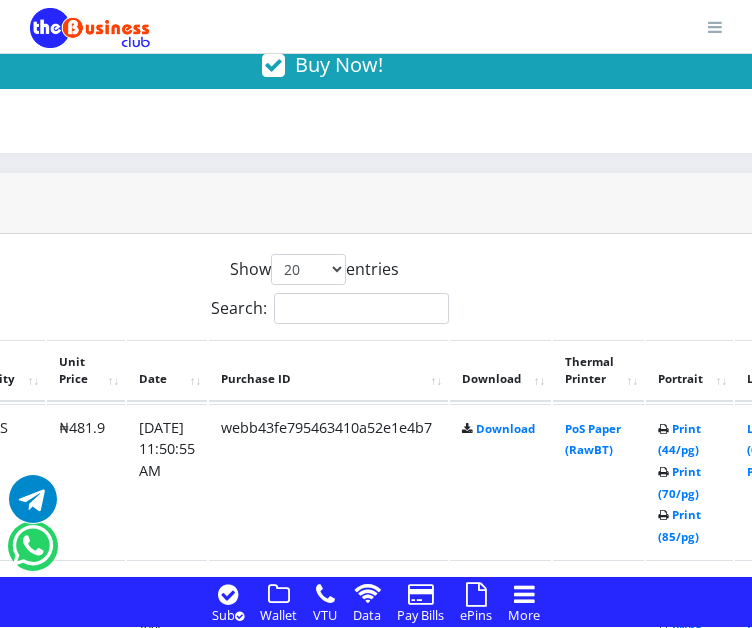scroll, scrollTop: 1706, scrollLeft: 252, axis: both 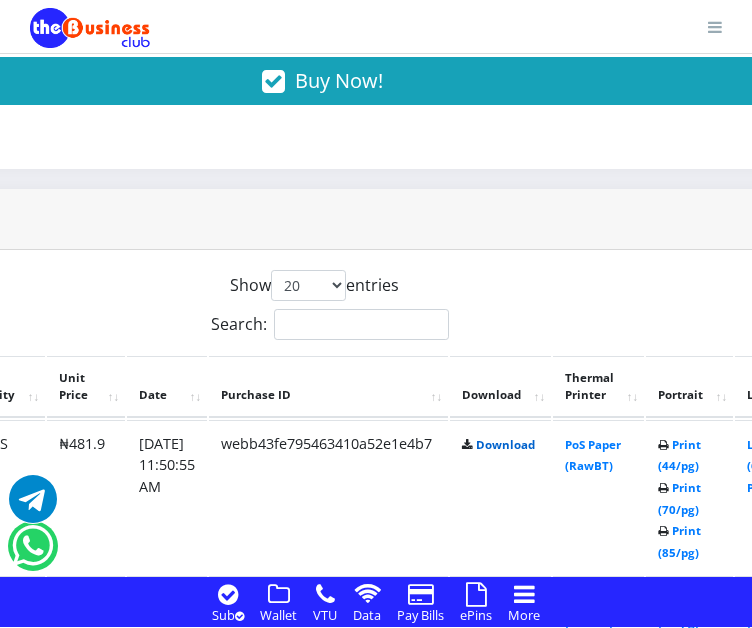 click on "Download" at bounding box center [505, 444] 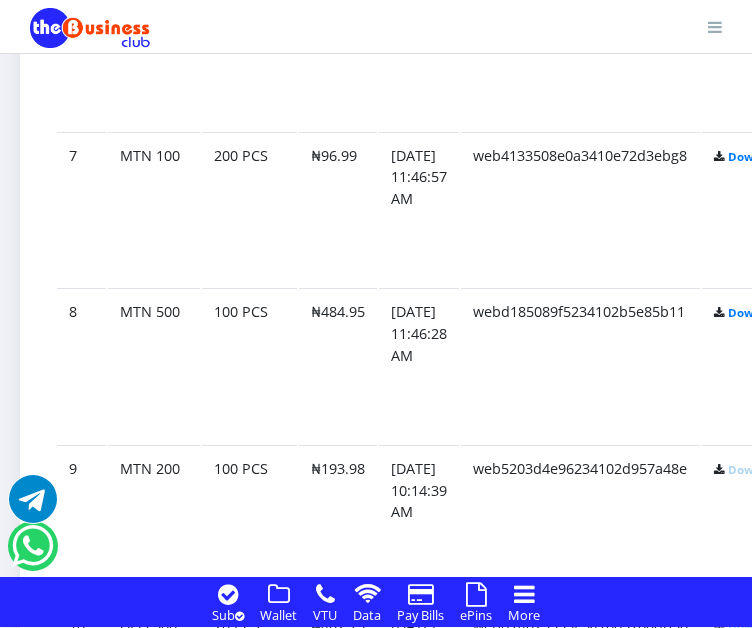 scroll, scrollTop: 2945, scrollLeft: 0, axis: vertical 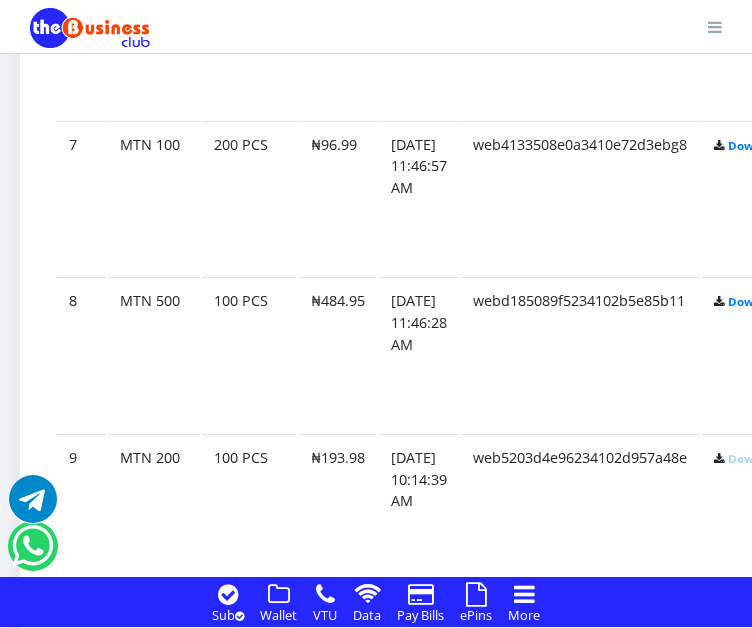 click on "Show  20 50 100 All  entries Search:
# Network Quantity Unit Price Date Purchase ID Download Thermal Printer Portrait Landscape" at bounding box center [574, 715] 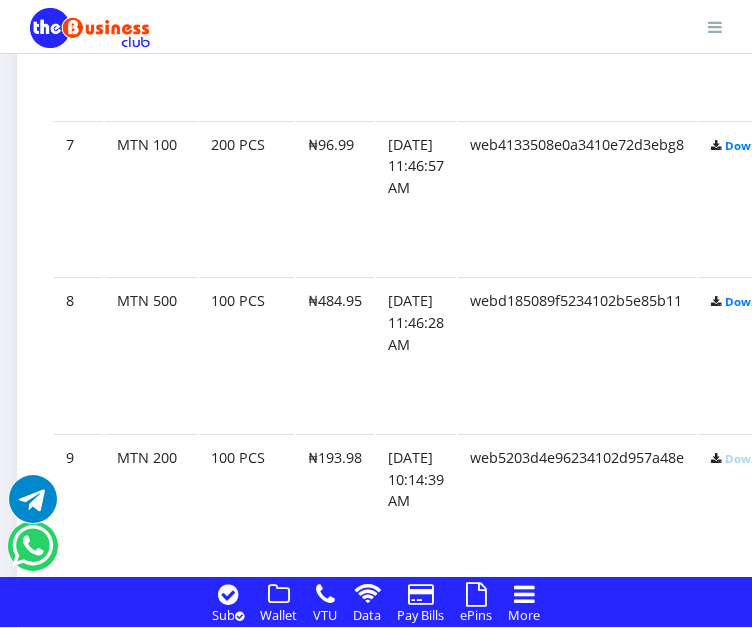 scroll, scrollTop: 2945, scrollLeft: 24, axis: both 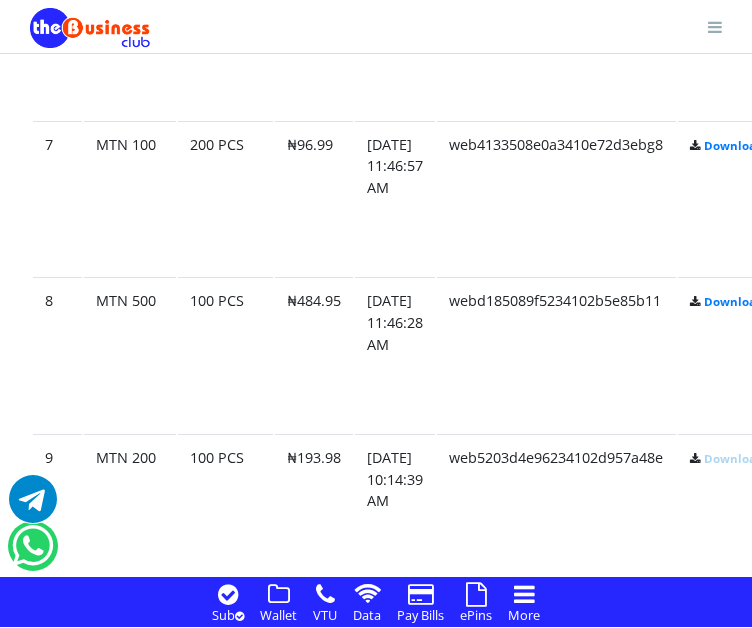 click on "₦484.95" at bounding box center (314, -586) 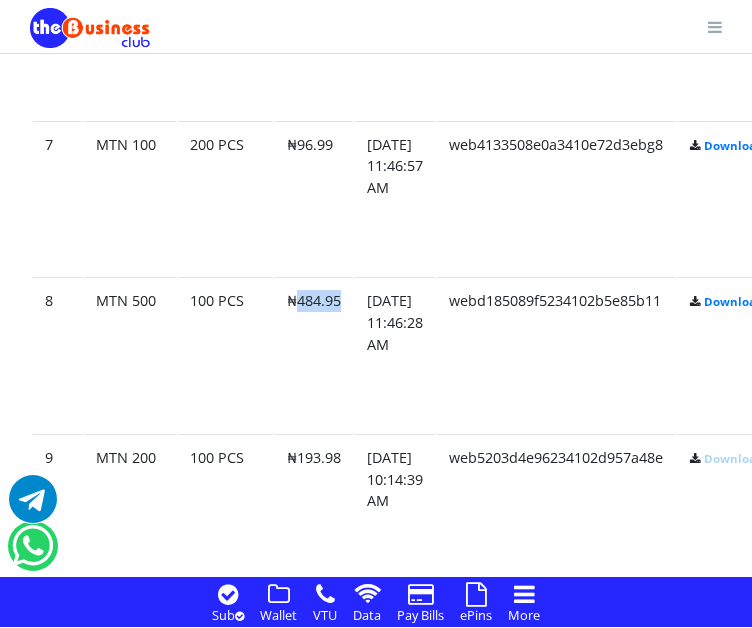 click on "₦484.95" at bounding box center [314, -586] 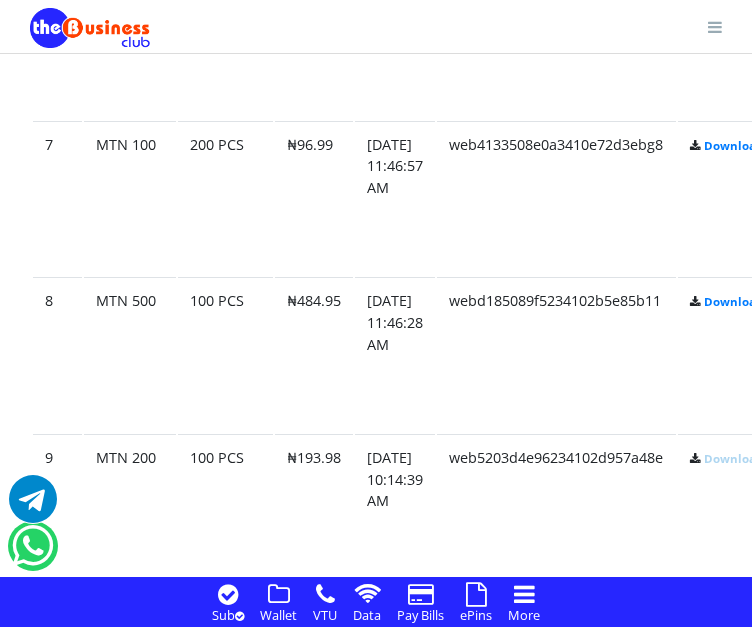 click on "Show  20 50 100 All  entries Search:
# Network Quantity Unit Price Date Purchase ID Download Thermal Printer Portrait Landscape
1" at bounding box center (550, 715) 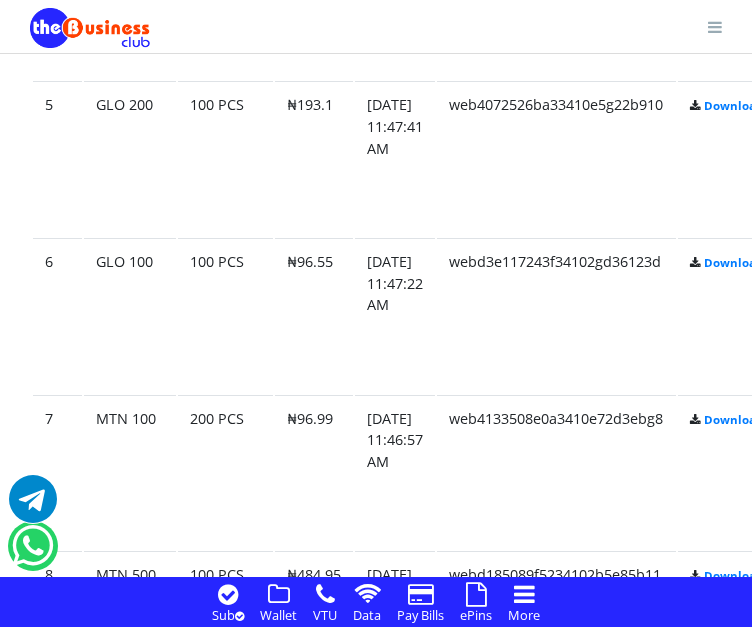 scroll, scrollTop: 2660, scrollLeft: 24, axis: both 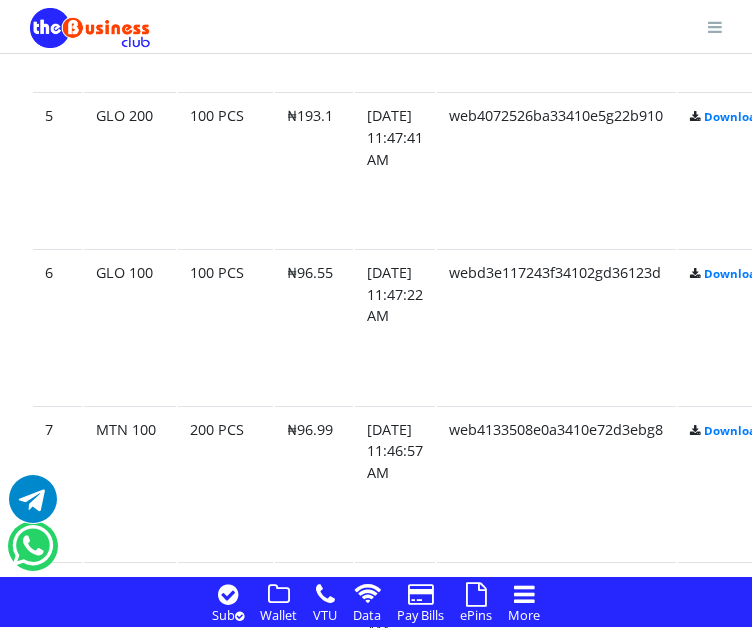 click on "Show  20 50 100 All  entries Search:
# Network Quantity Unit Price Date Purchase ID Download Thermal Printer Portrait Landscape" at bounding box center [550, 1000] 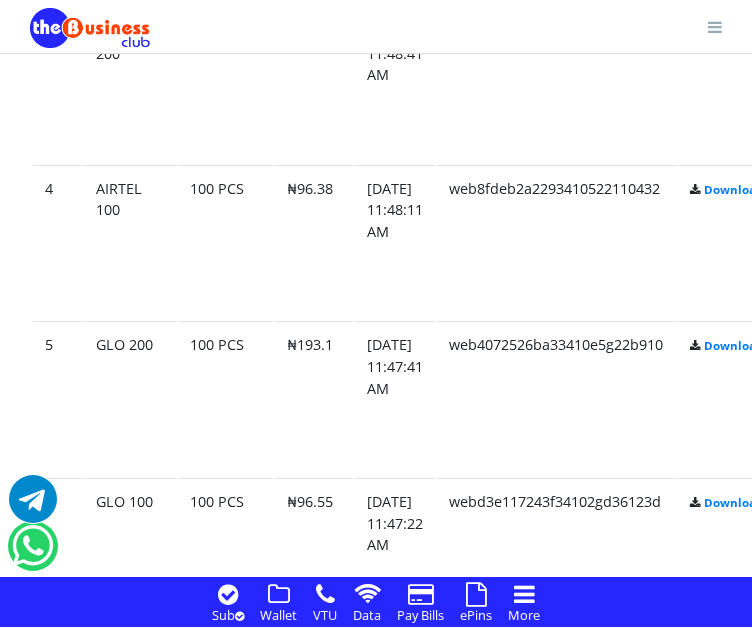 scroll, scrollTop: 2400, scrollLeft: 24, axis: both 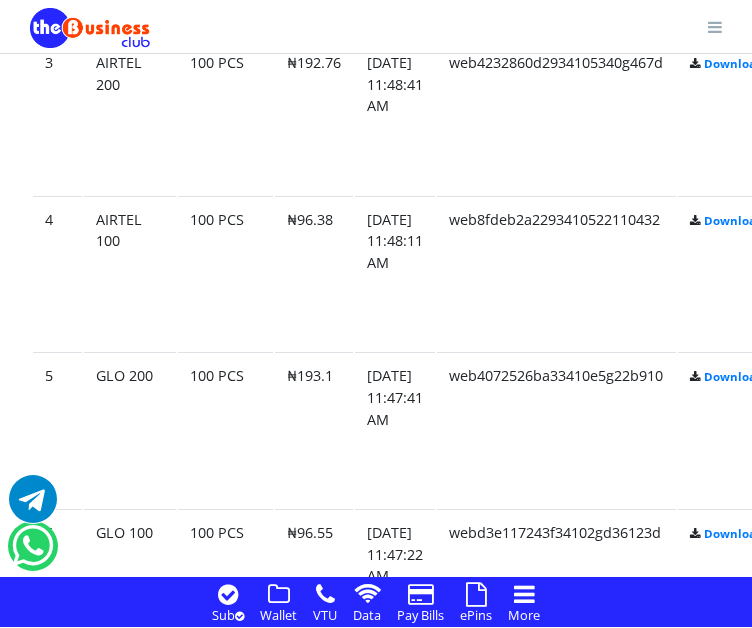 click on "Show  20 50 100 All  entries Search:
# Network Quantity Unit Price Date Purchase ID Download Thermal Printer Portrait Landscape
1" at bounding box center (550, 1260) 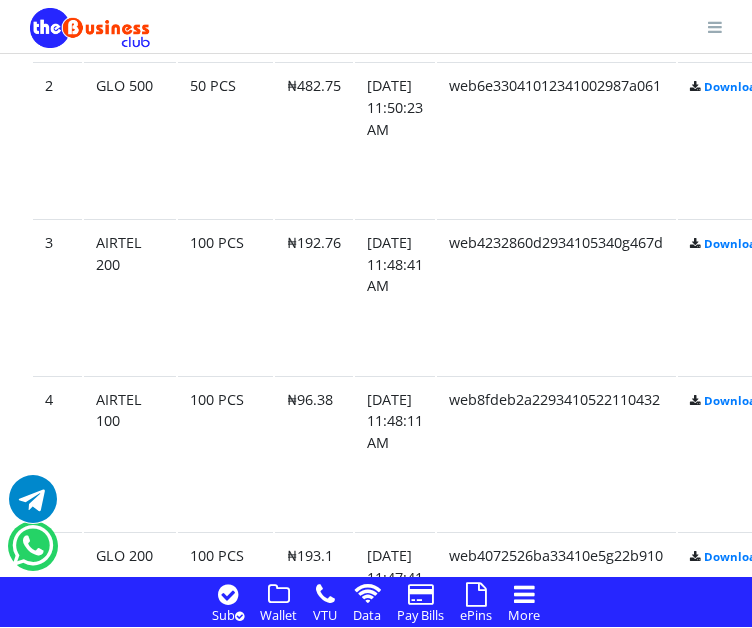 scroll, scrollTop: 2209, scrollLeft: 24, axis: both 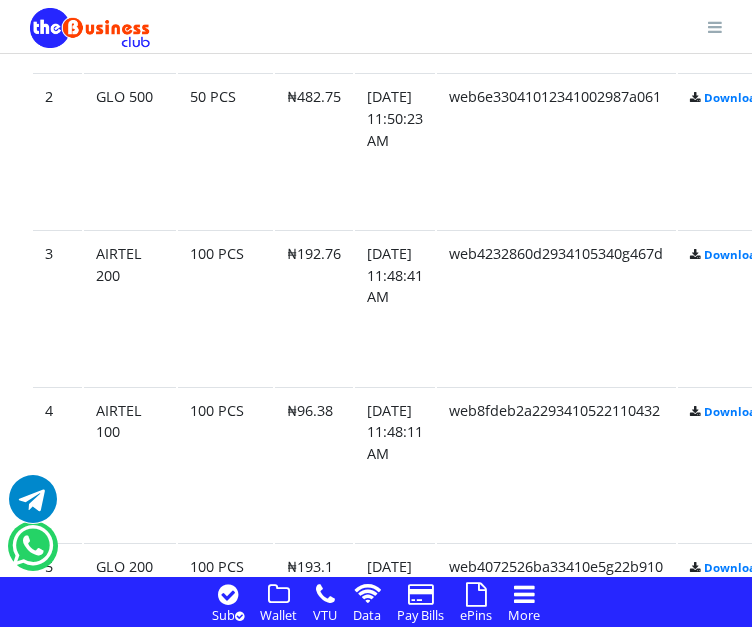click on "Show  20 50 100 All  entries Search:
# Network Quantity Unit Price Date Purchase ID Download Thermal Printer Portrait Landscape" at bounding box center (550, 1451) 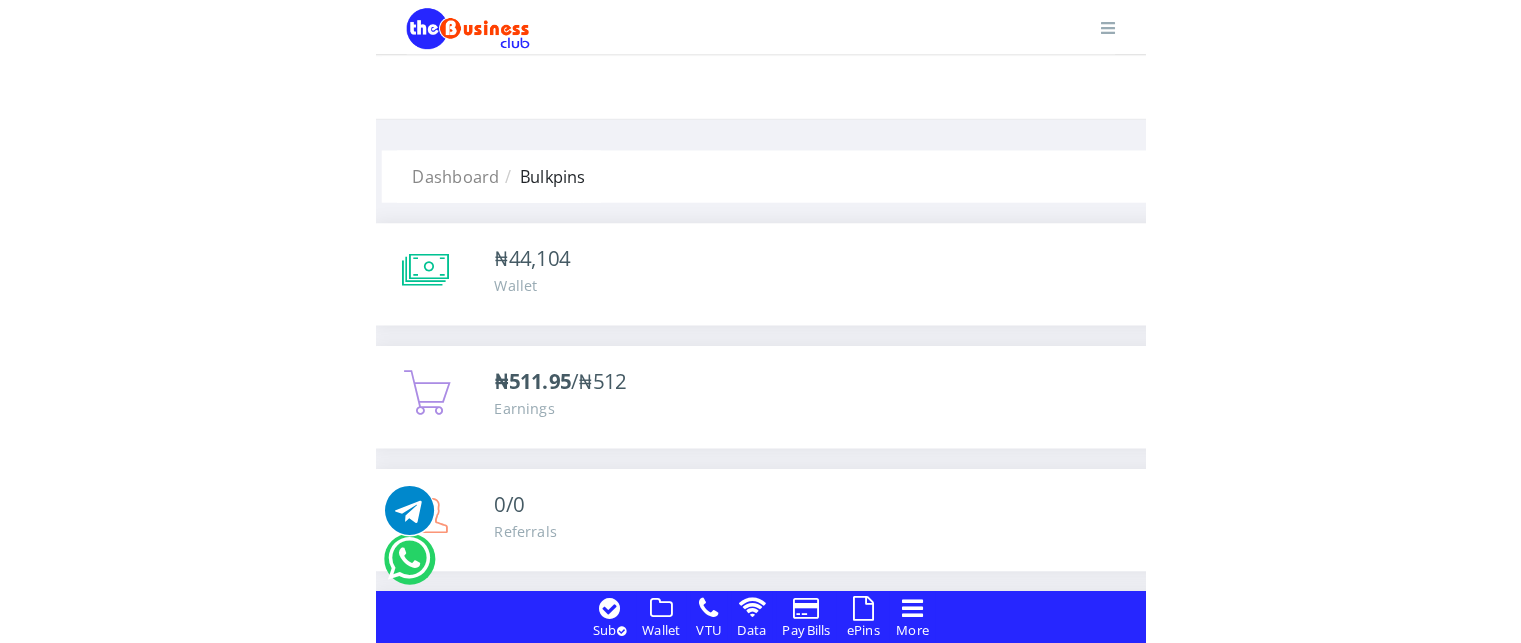 scroll, scrollTop: 0, scrollLeft: 0, axis: both 